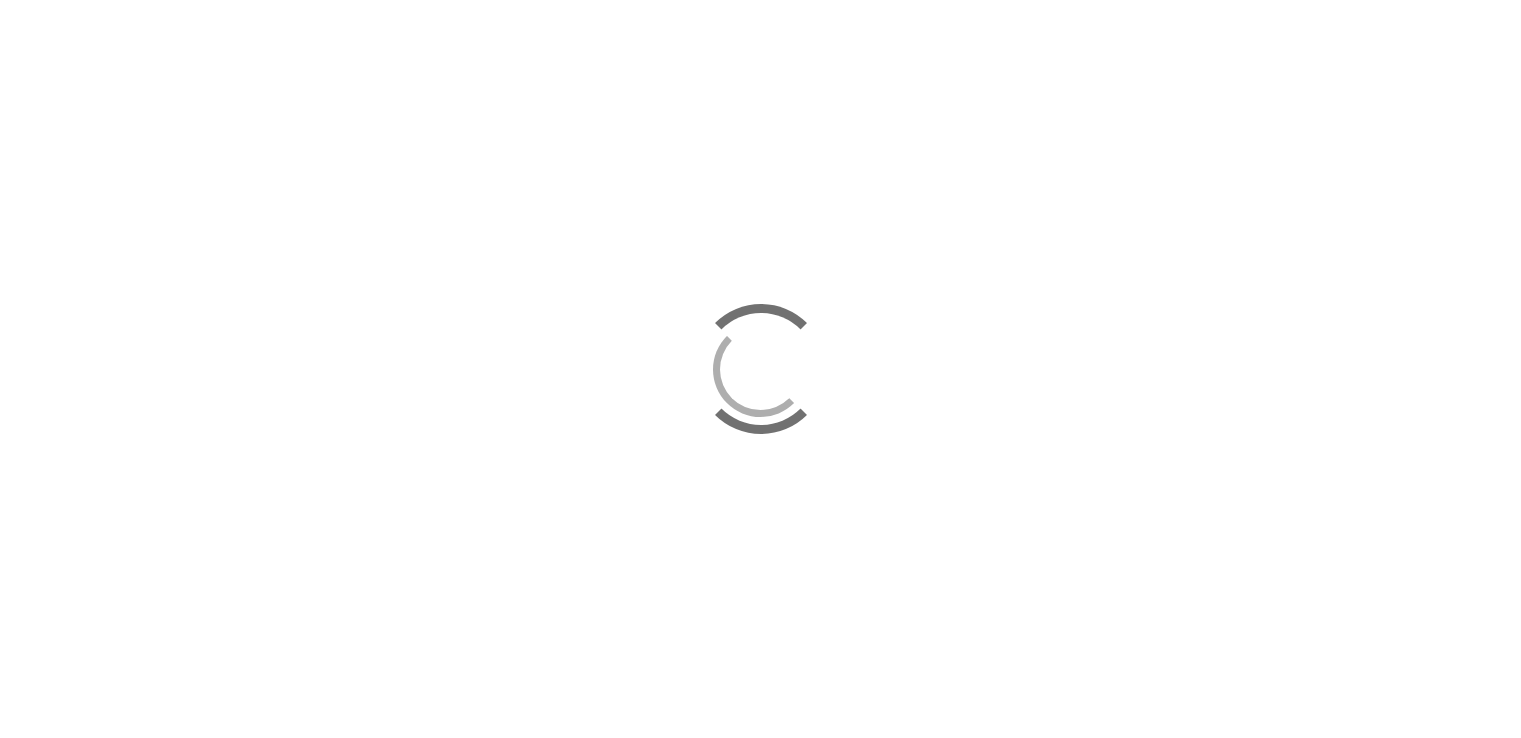 scroll, scrollTop: 0, scrollLeft: 0, axis: both 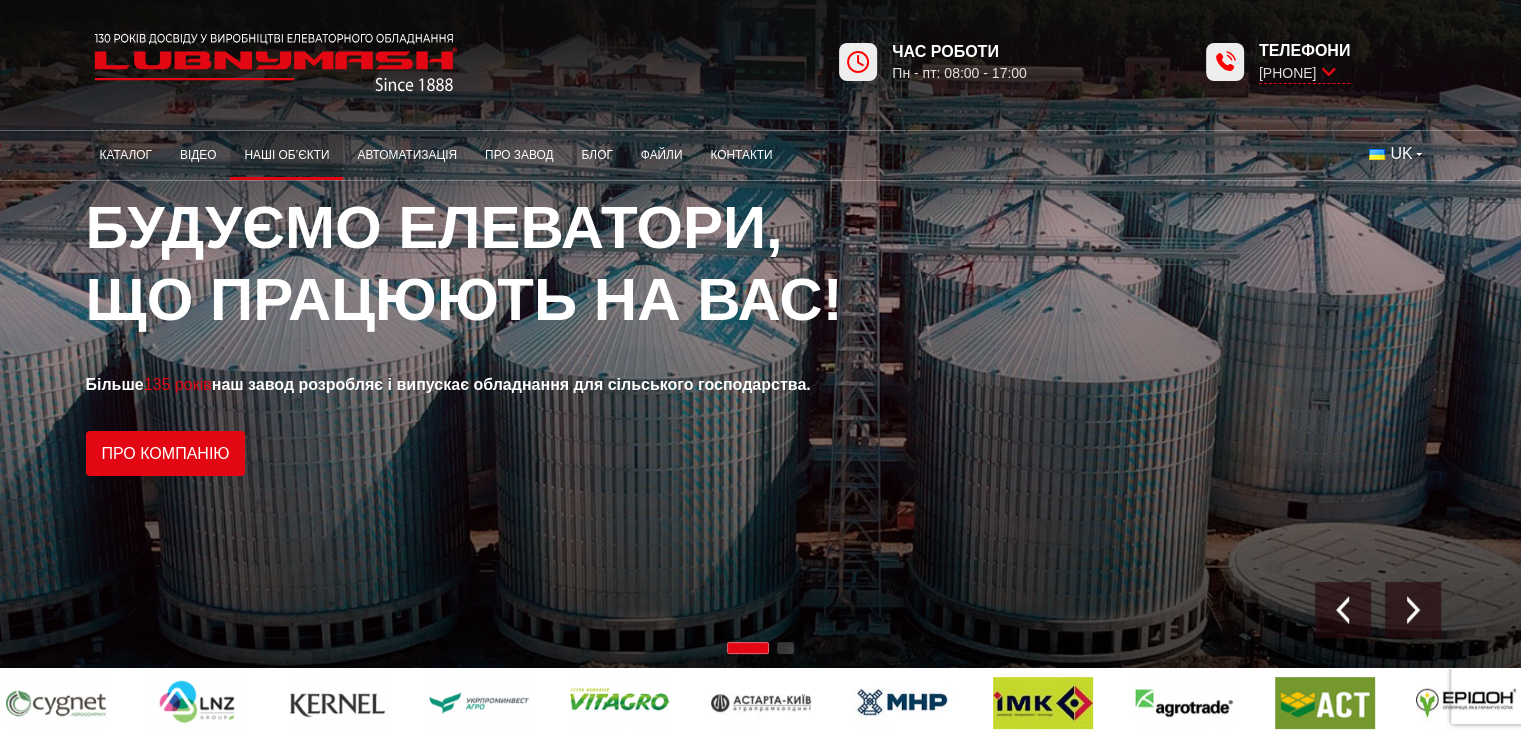 click on "Наші об’єкти" at bounding box center [286, 155] 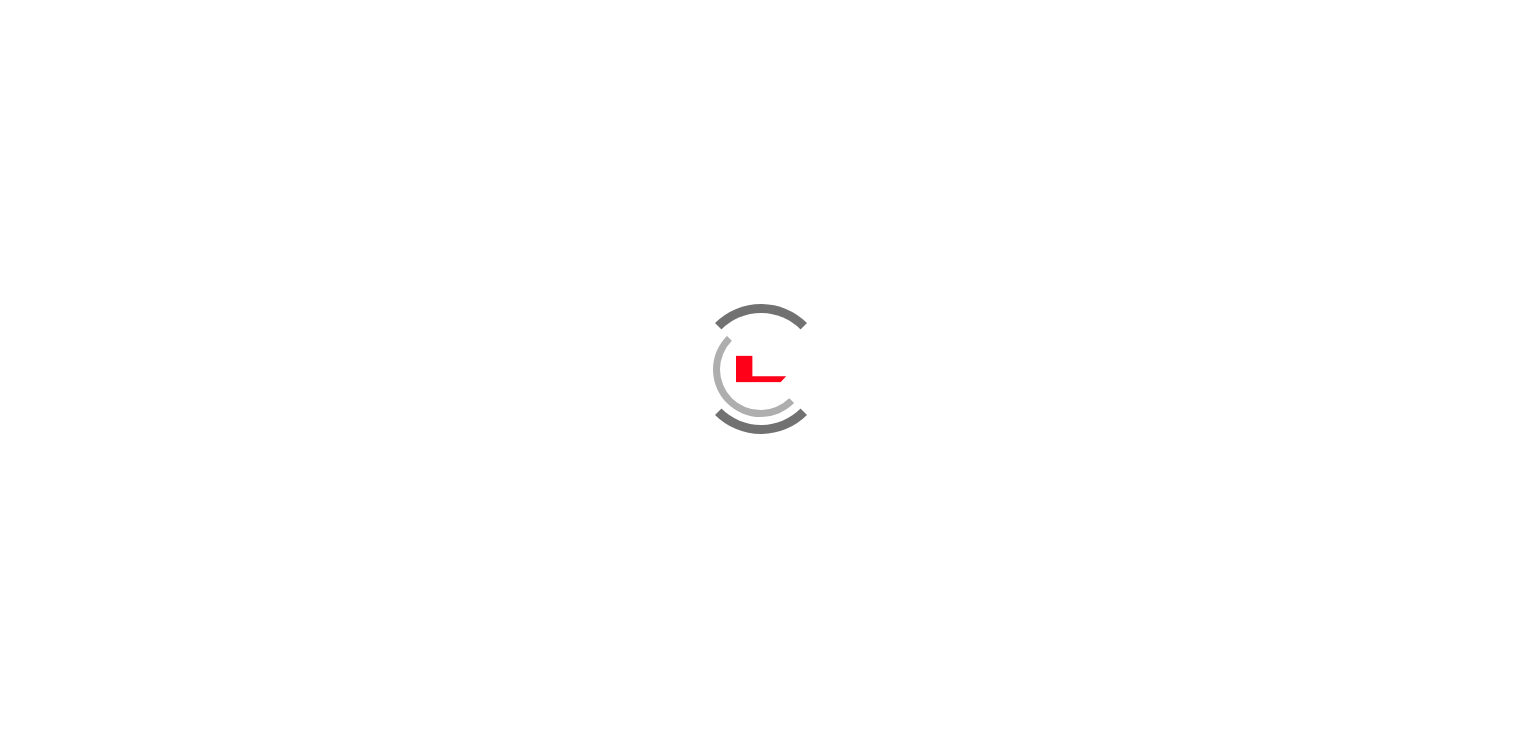 scroll, scrollTop: 0, scrollLeft: 0, axis: both 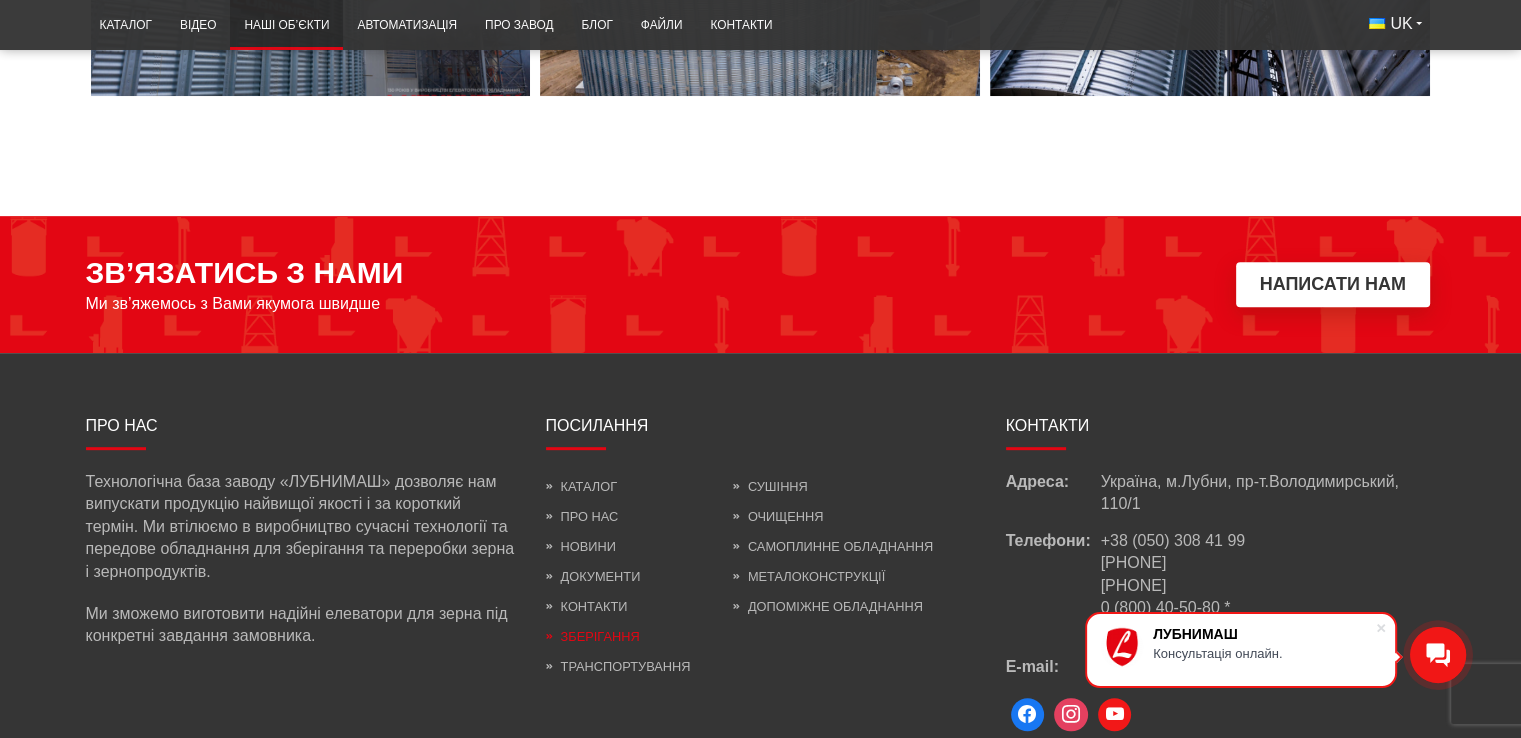 click on "Зберігання" at bounding box center [593, 636] 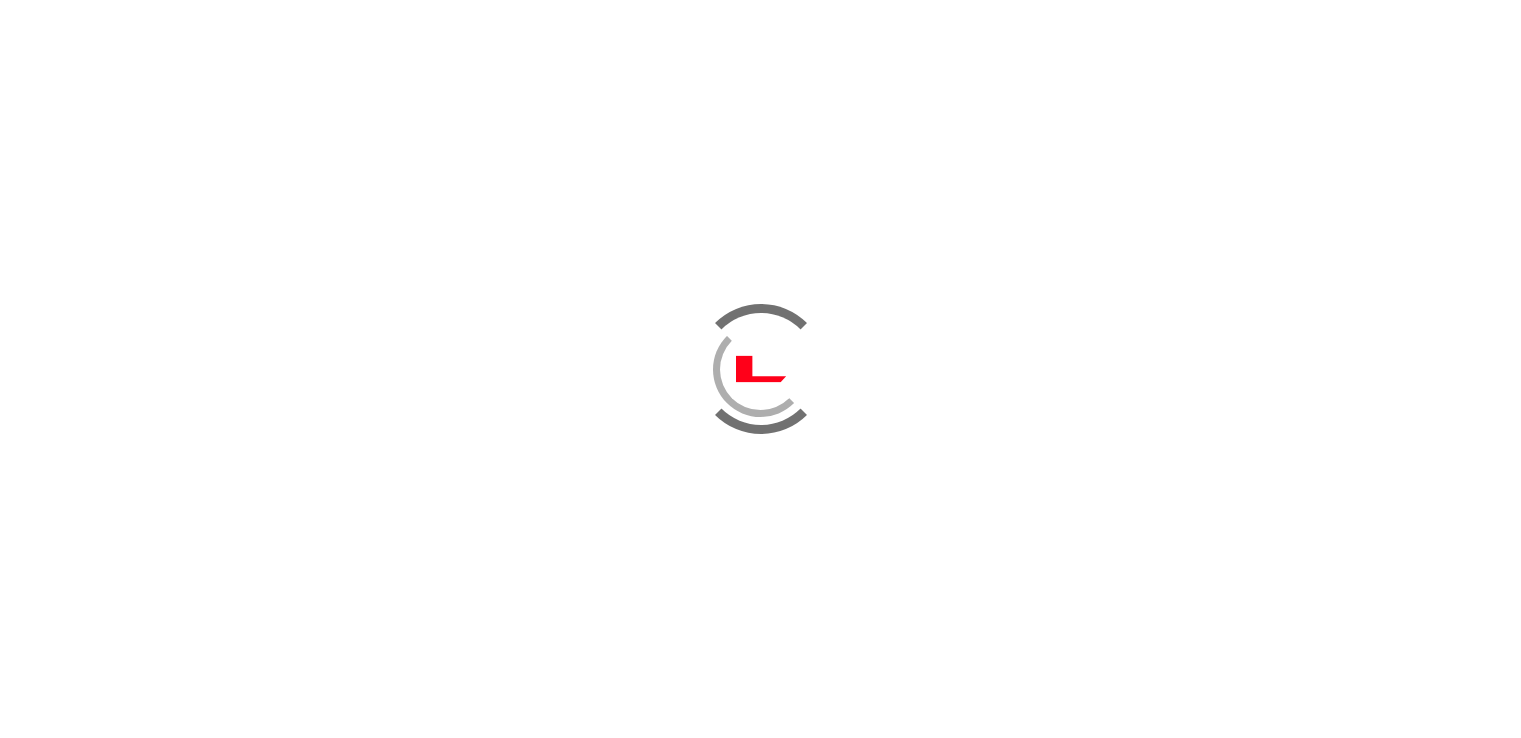 scroll, scrollTop: 0, scrollLeft: 0, axis: both 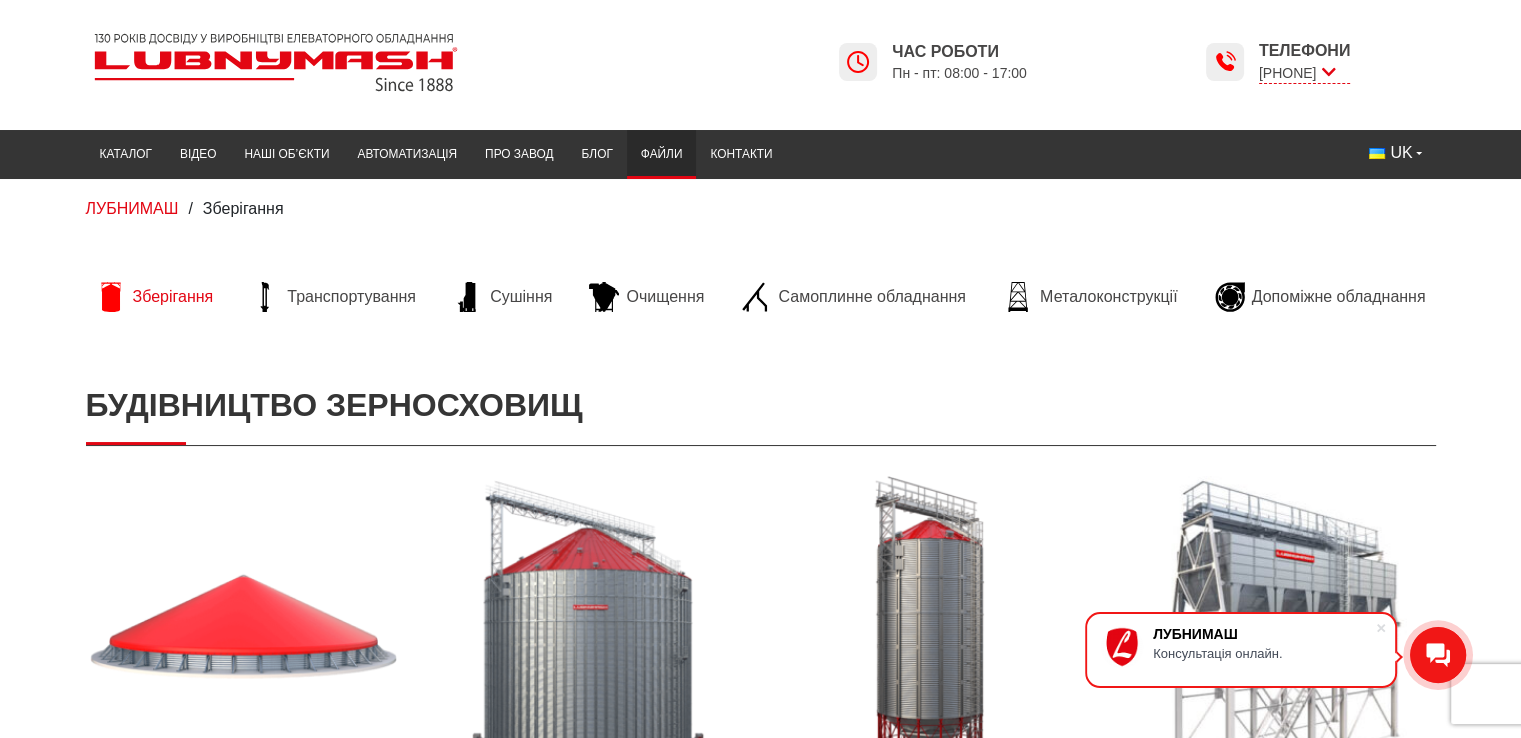 click on "Файли" at bounding box center [662, 154] 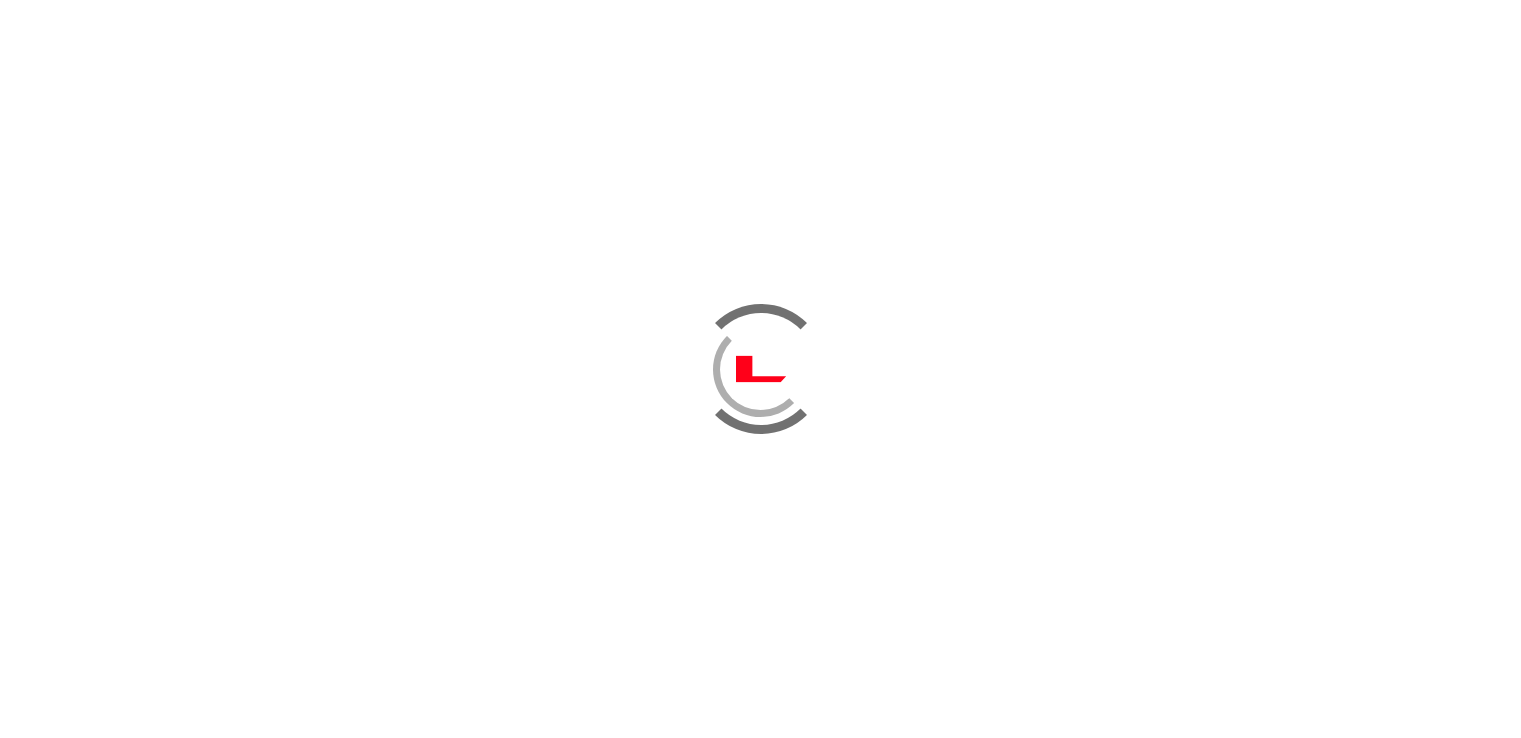 scroll, scrollTop: 0, scrollLeft: 0, axis: both 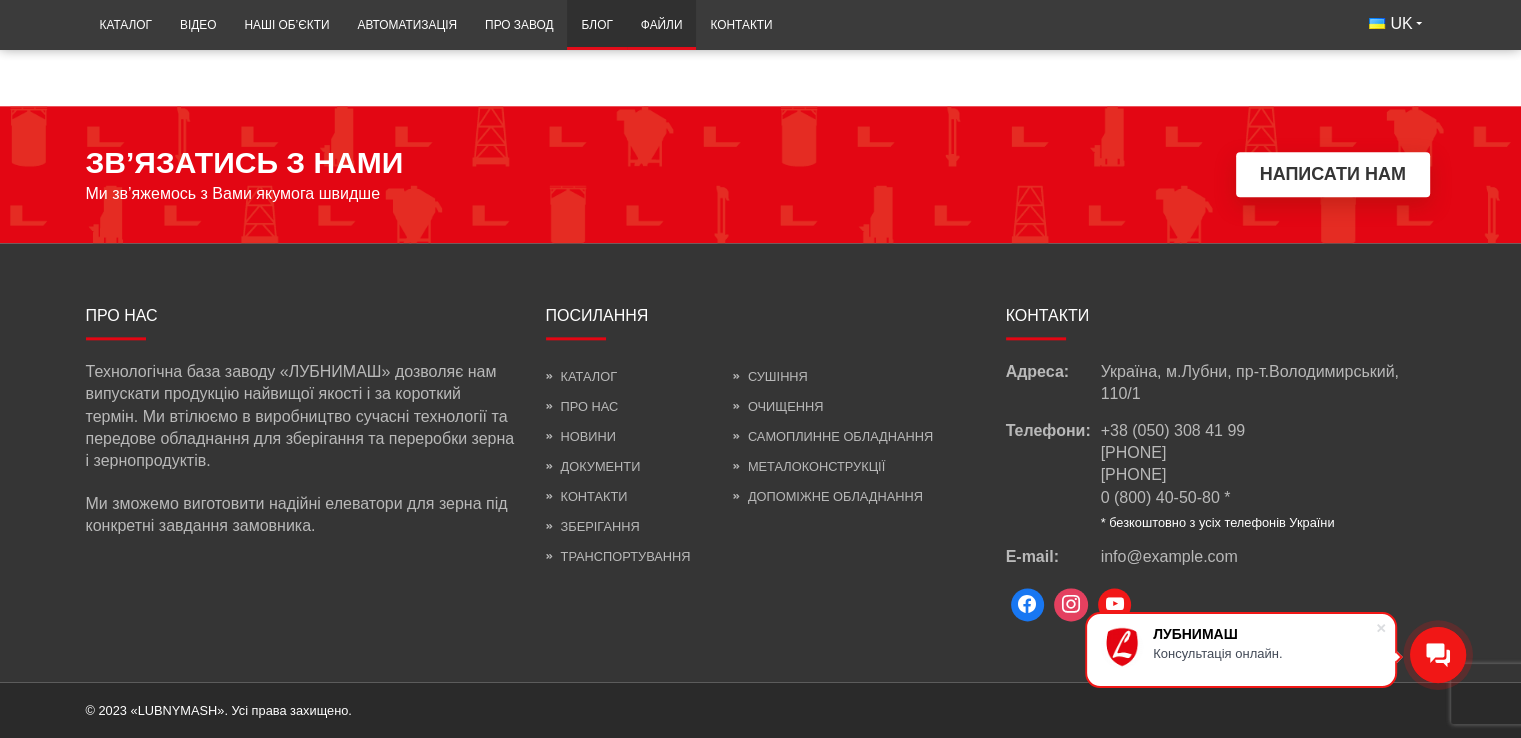 click on "Блог" at bounding box center [596, 25] 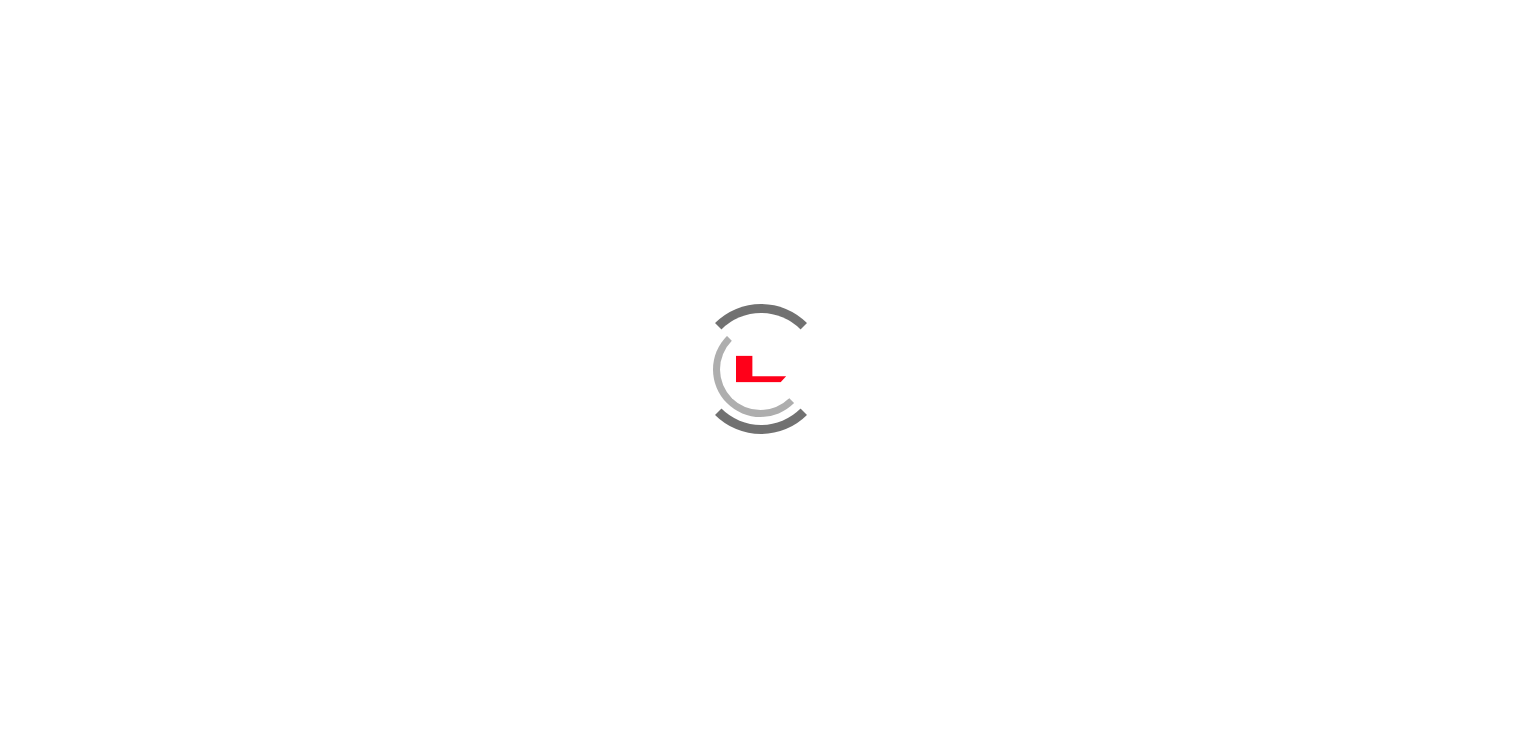 scroll, scrollTop: 0, scrollLeft: 0, axis: both 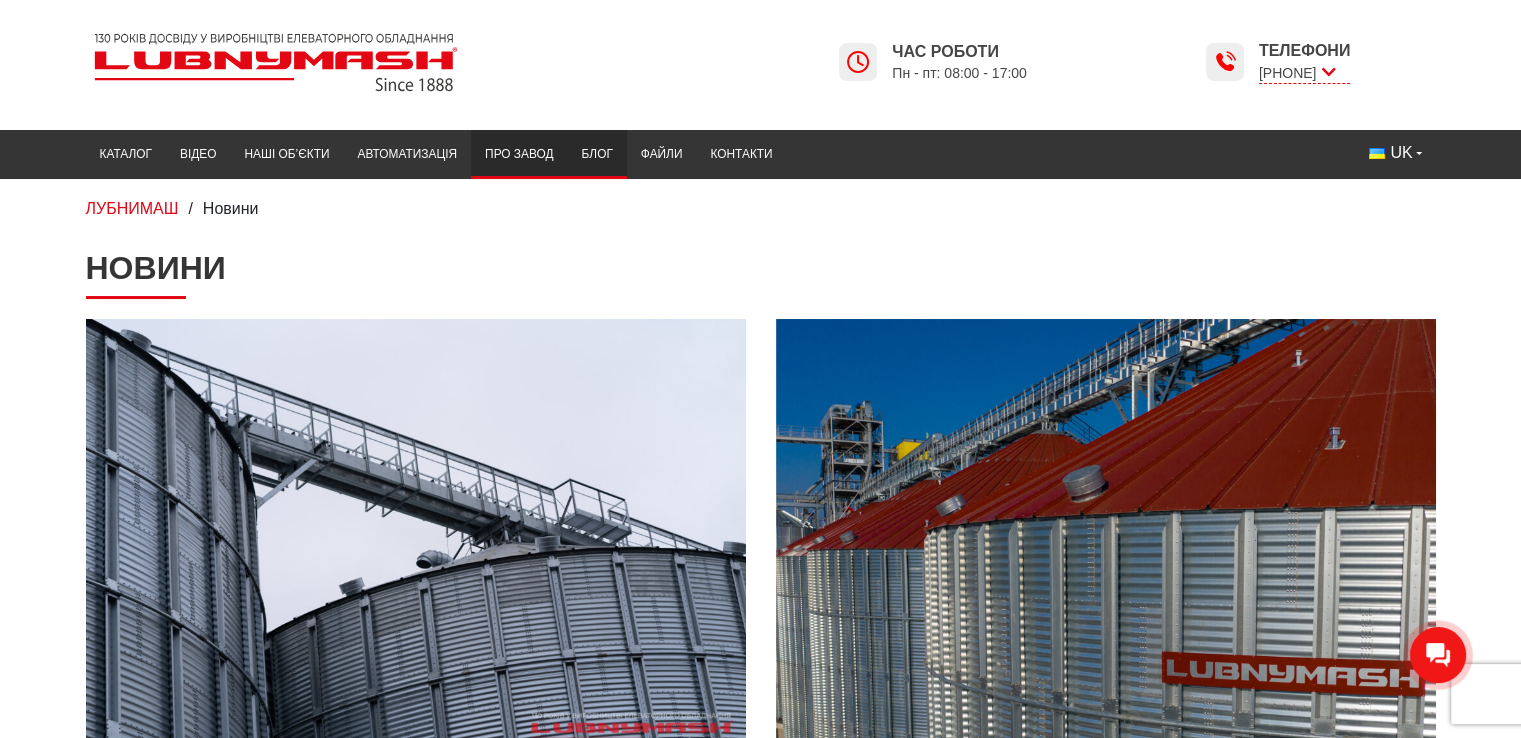 click on "Про завод" at bounding box center [519, 154] 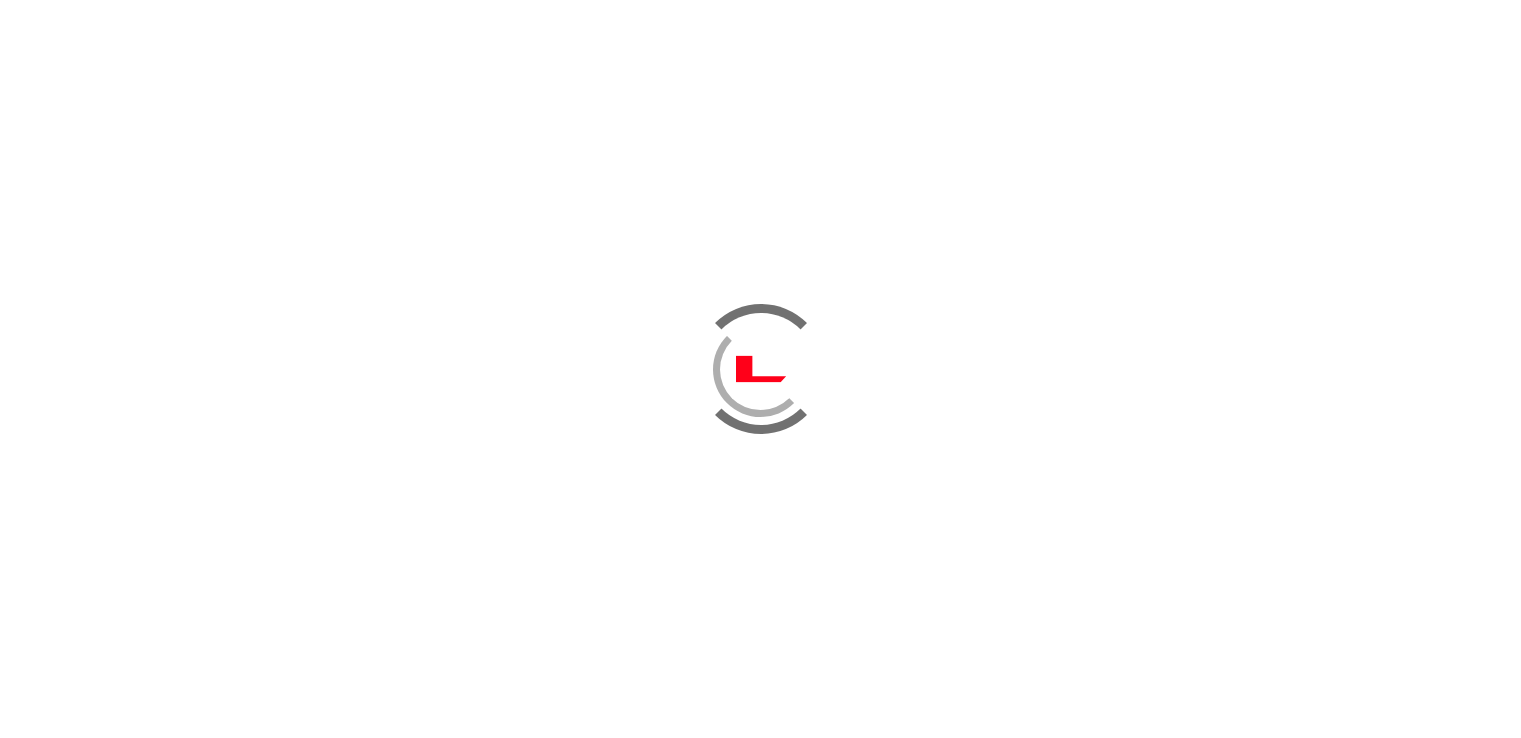 scroll, scrollTop: 0, scrollLeft: 0, axis: both 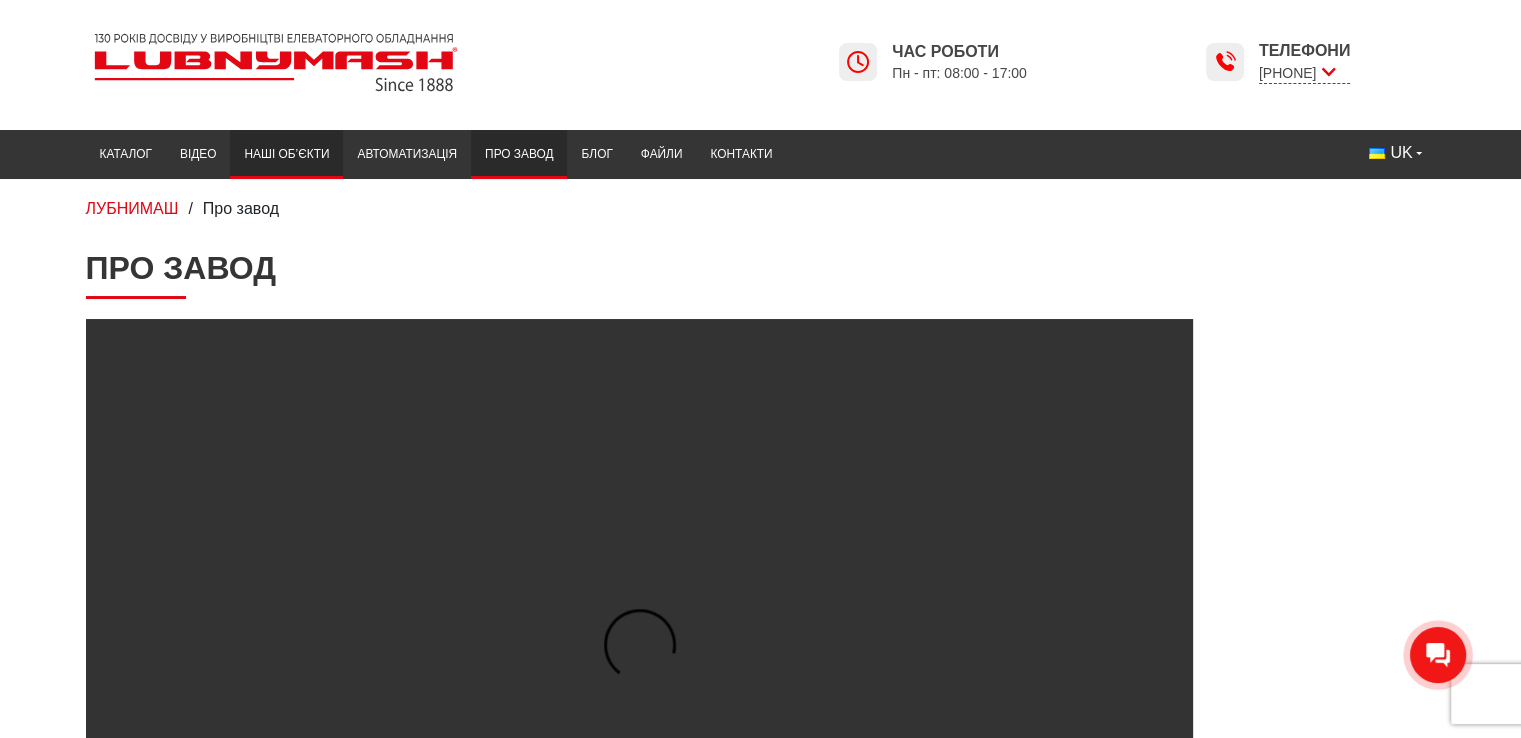 click on "Наші об’єкти" at bounding box center (286, 154) 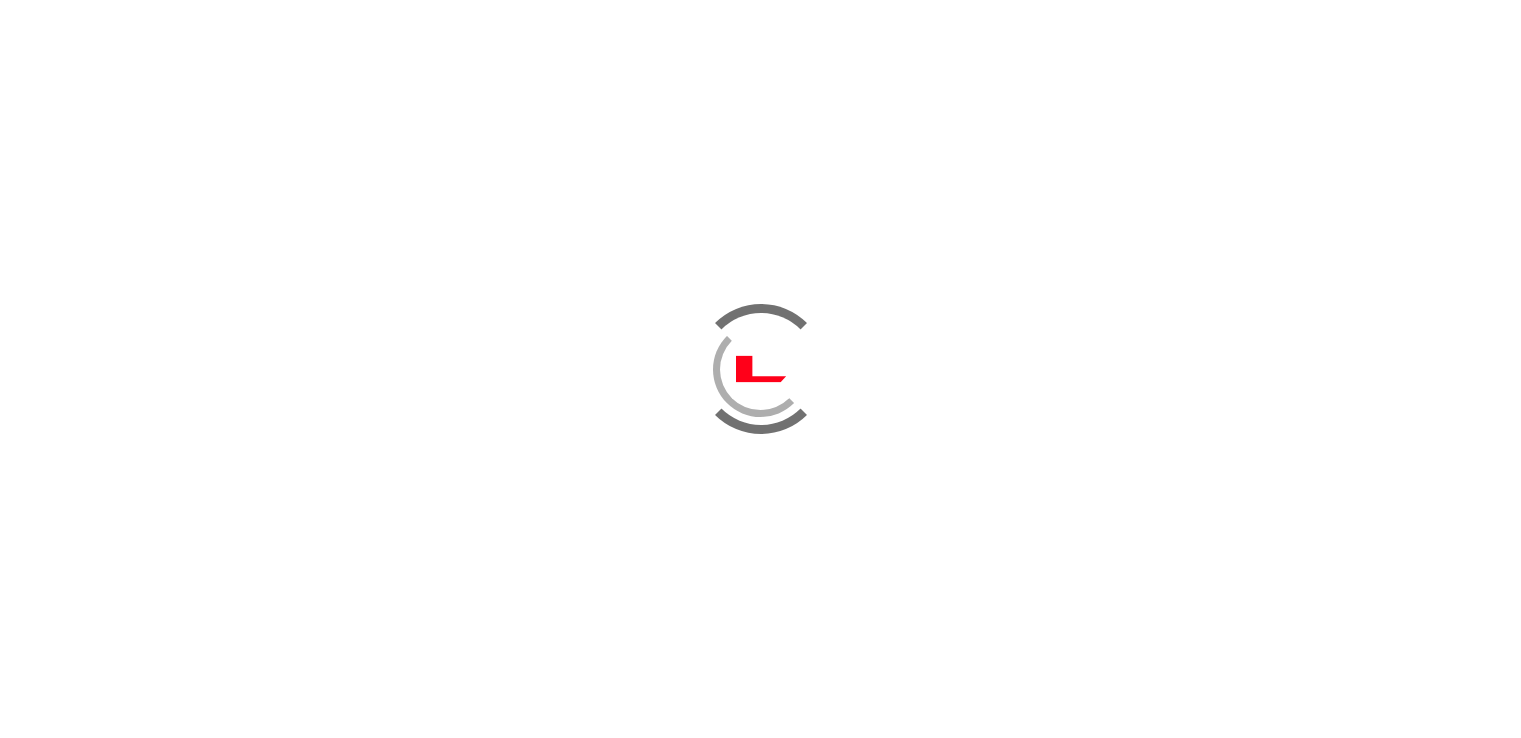 scroll, scrollTop: 0, scrollLeft: 0, axis: both 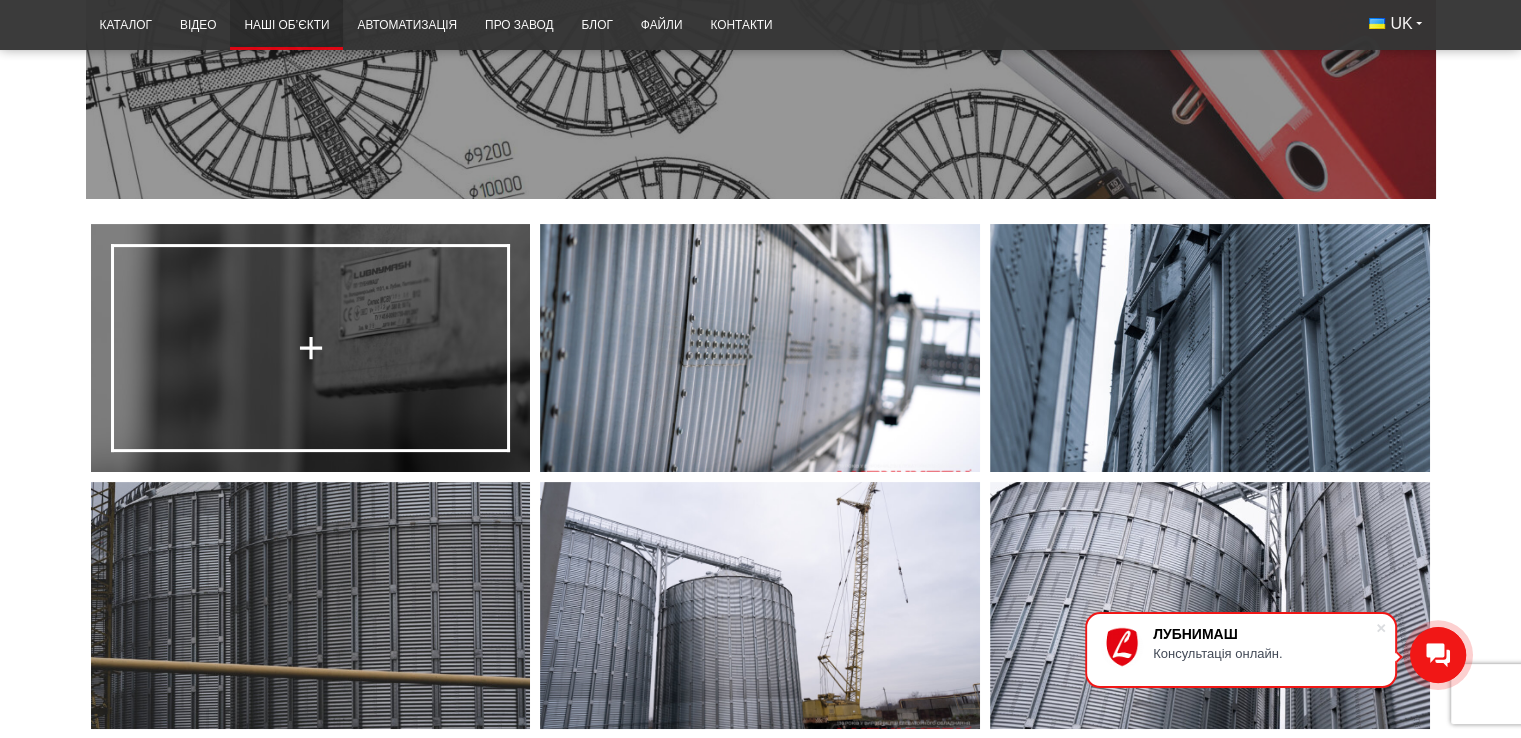 click at bounding box center [311, 347] 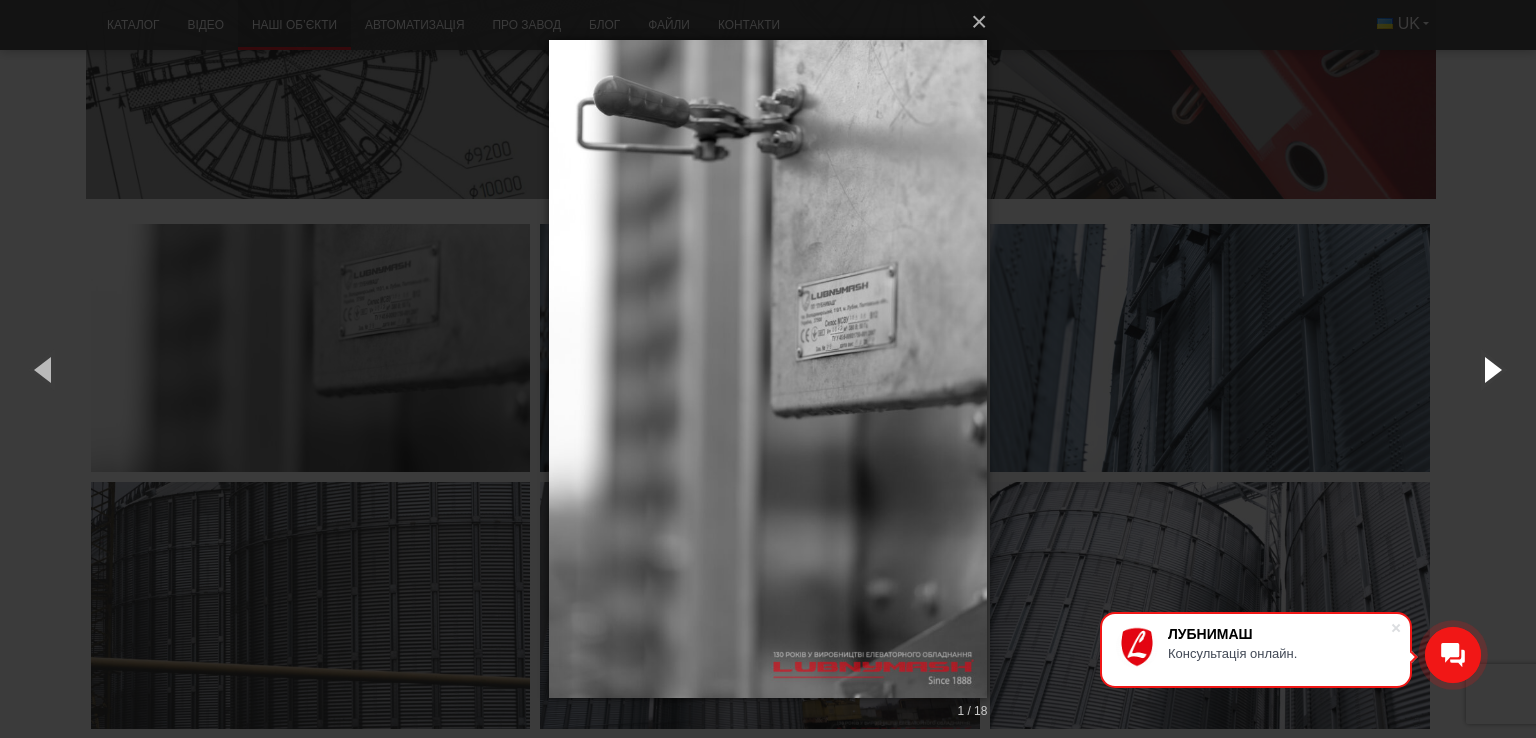 click at bounding box center [1491, 369] 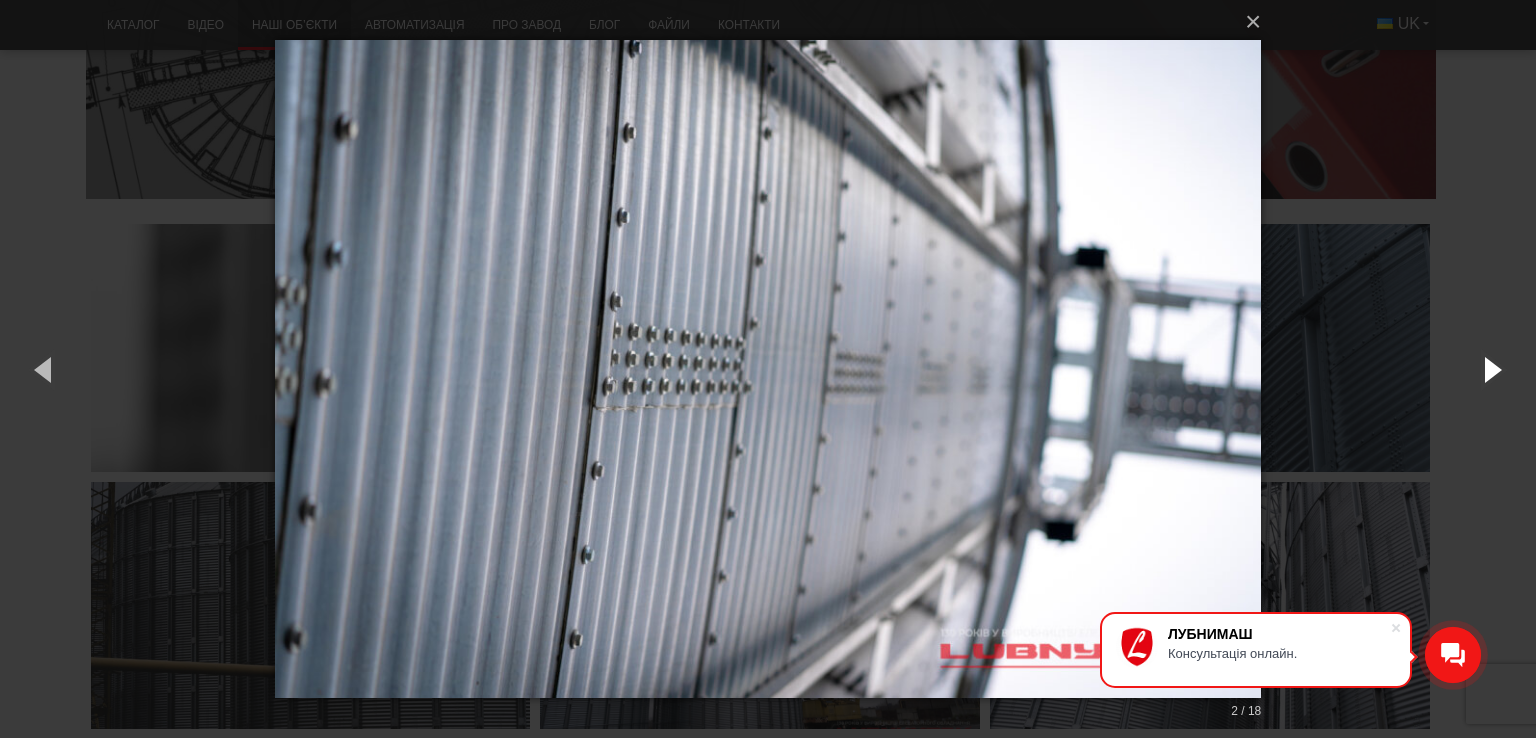click at bounding box center (1491, 369) 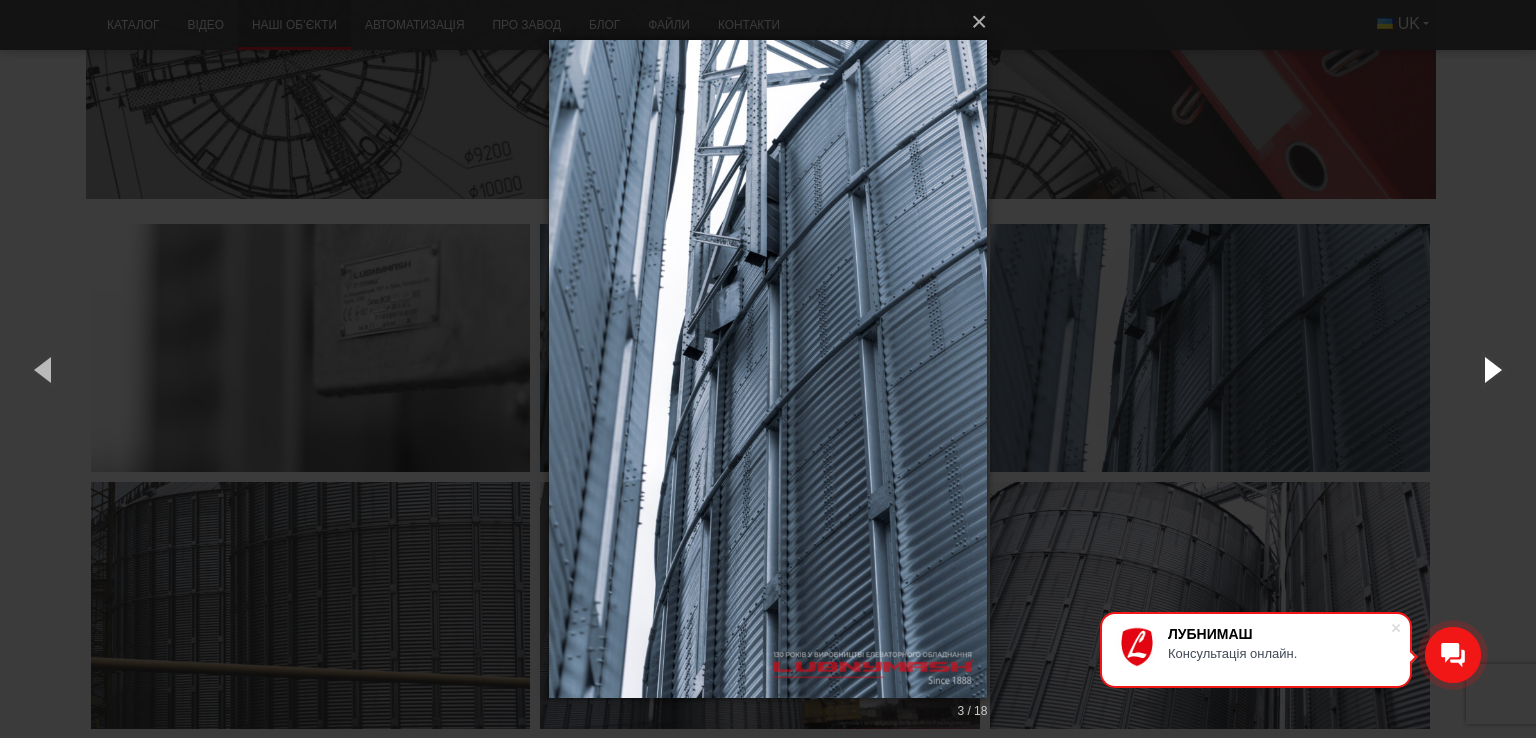 click at bounding box center [1491, 369] 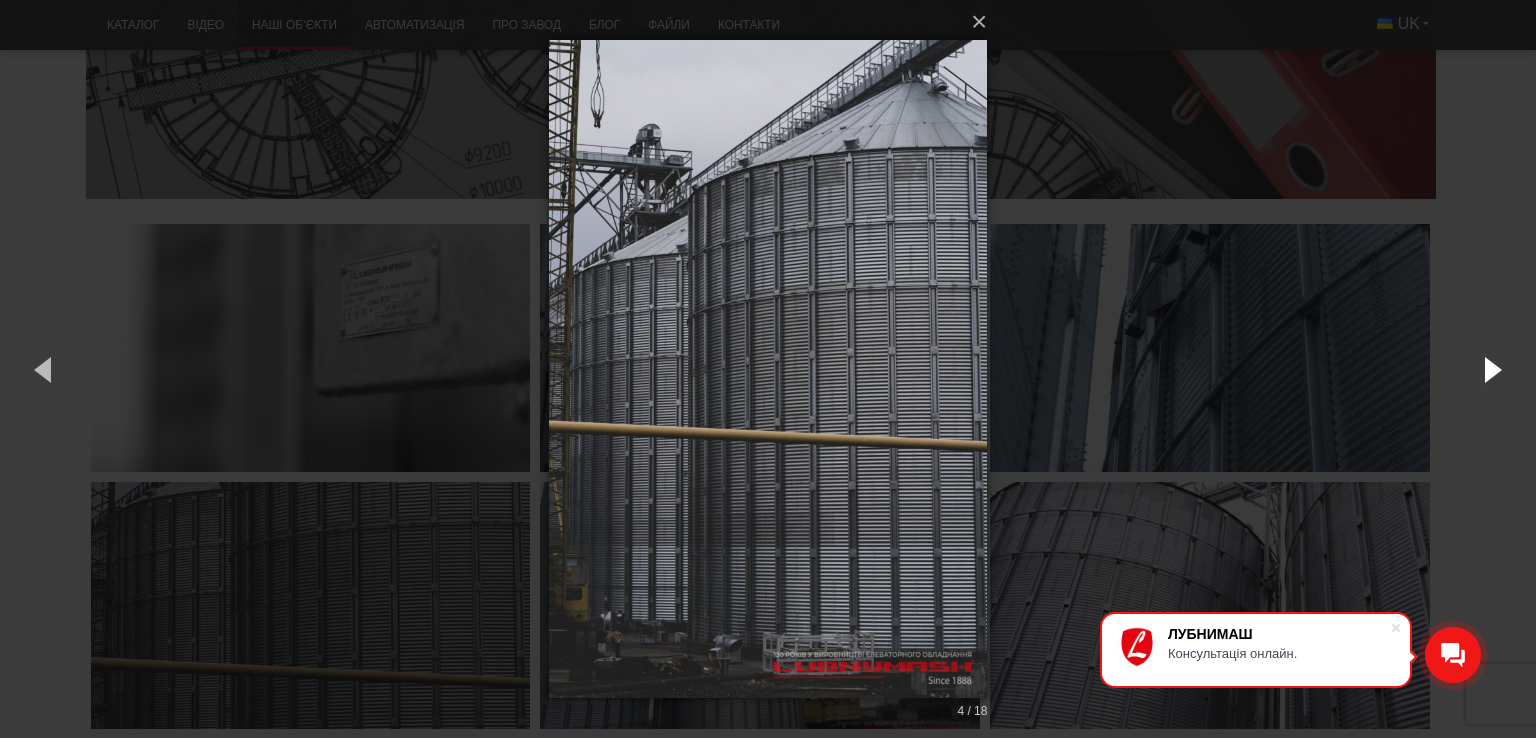 click at bounding box center (1491, 369) 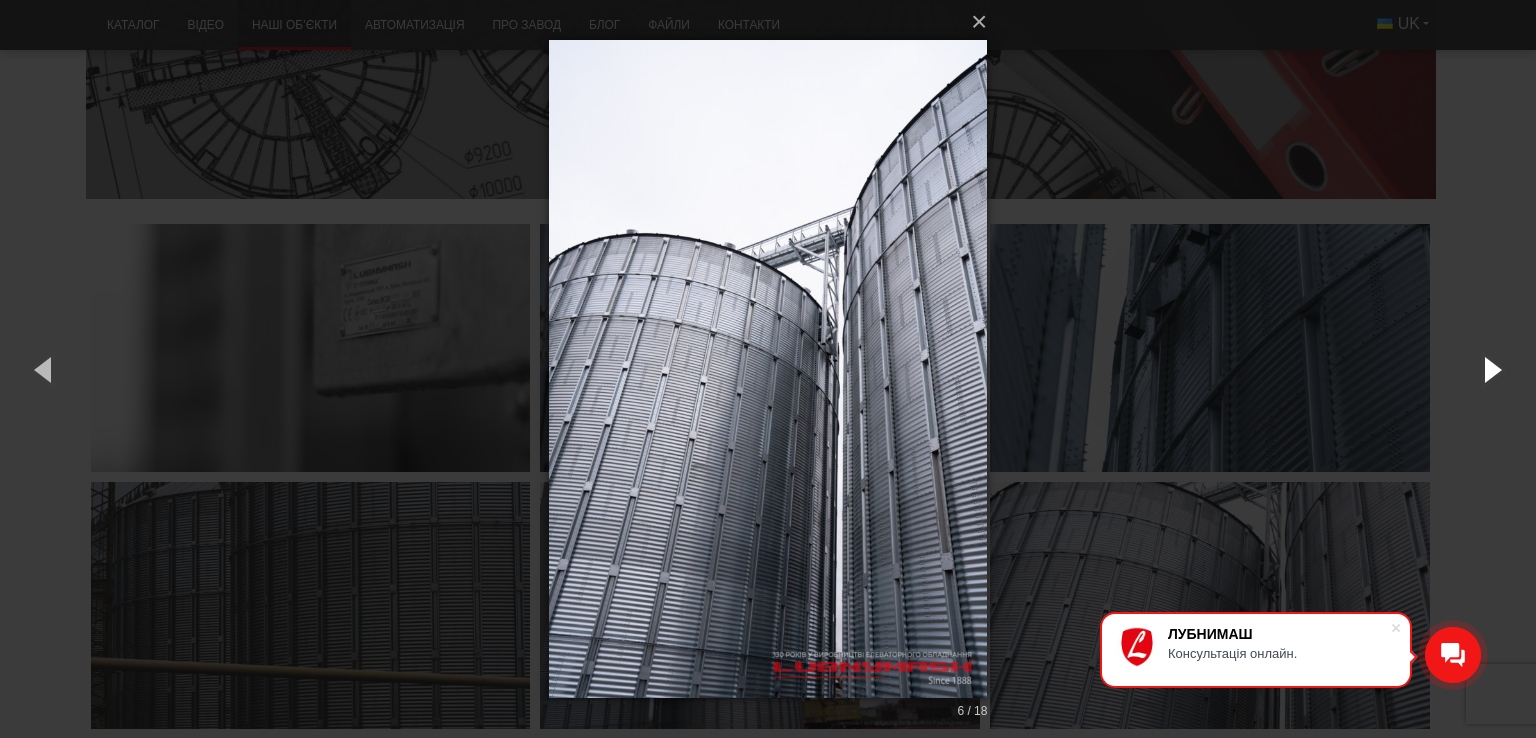 click at bounding box center [1491, 369] 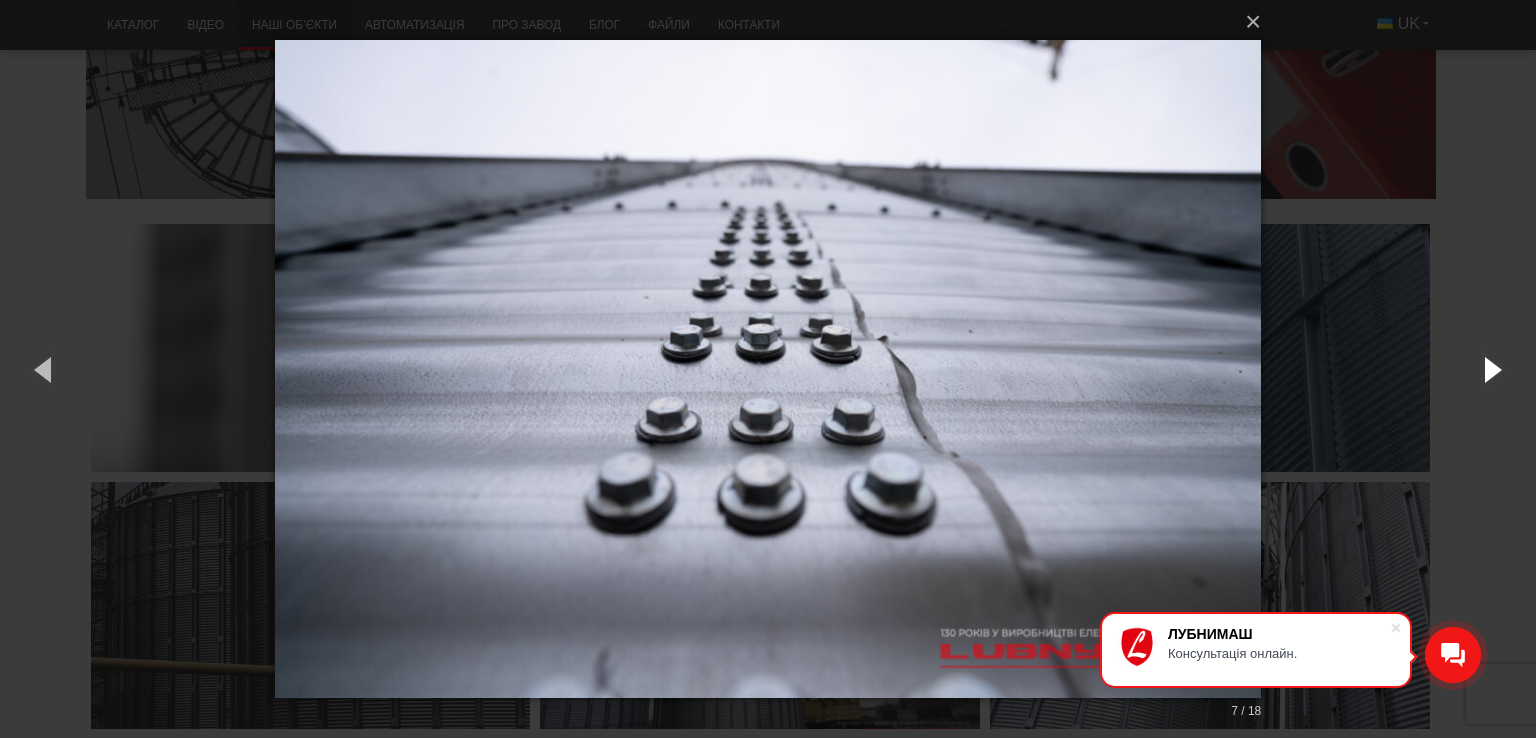 click at bounding box center (1491, 369) 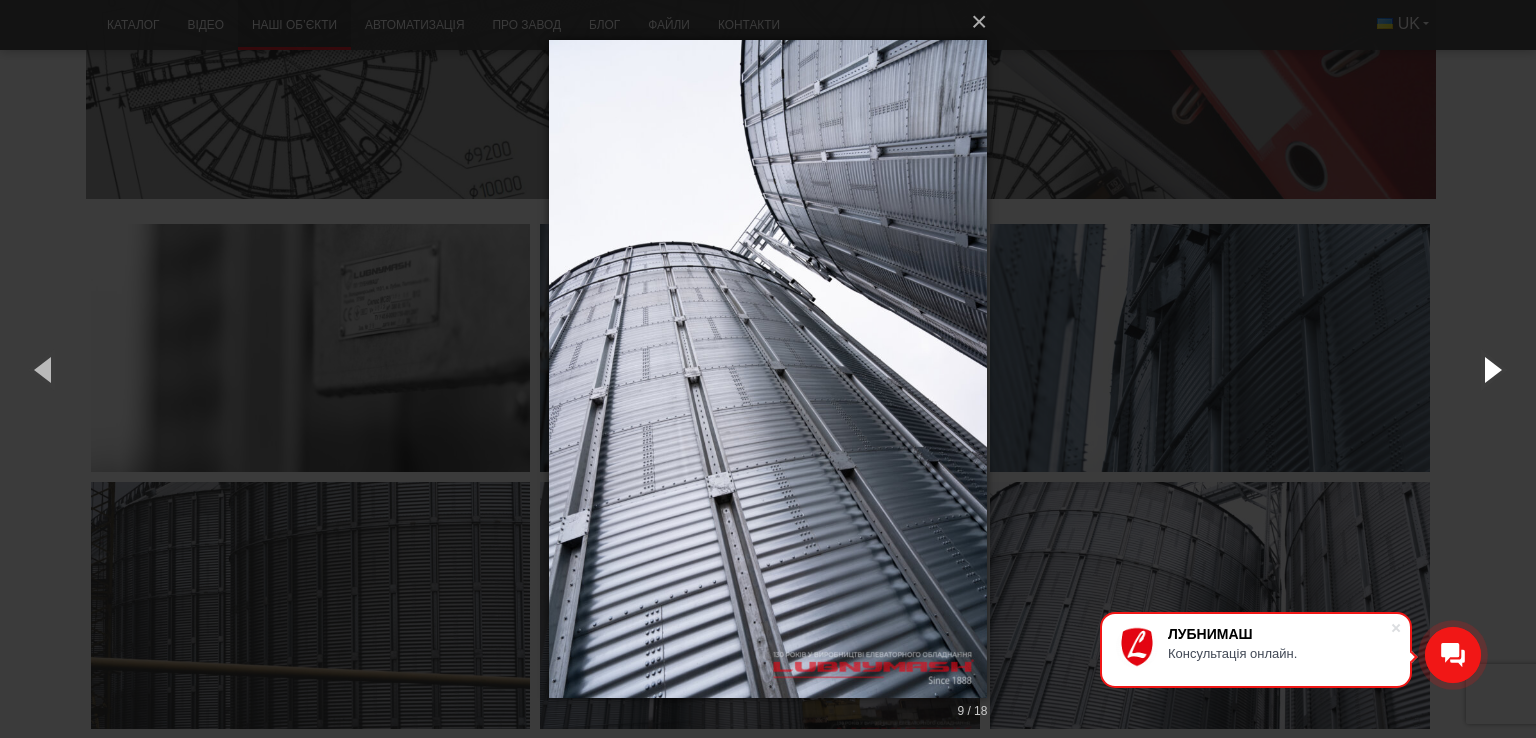 click at bounding box center [1491, 369] 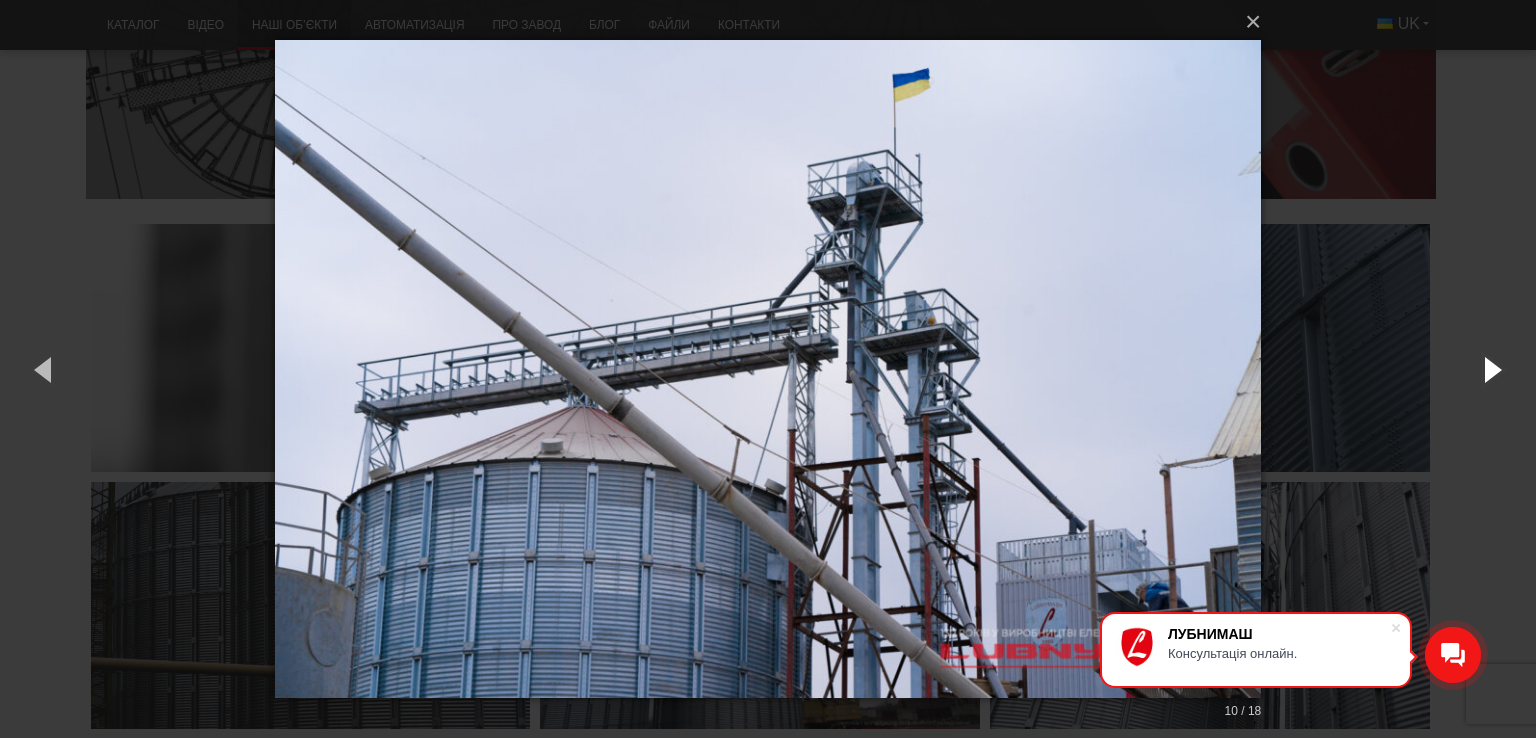 click at bounding box center (1491, 369) 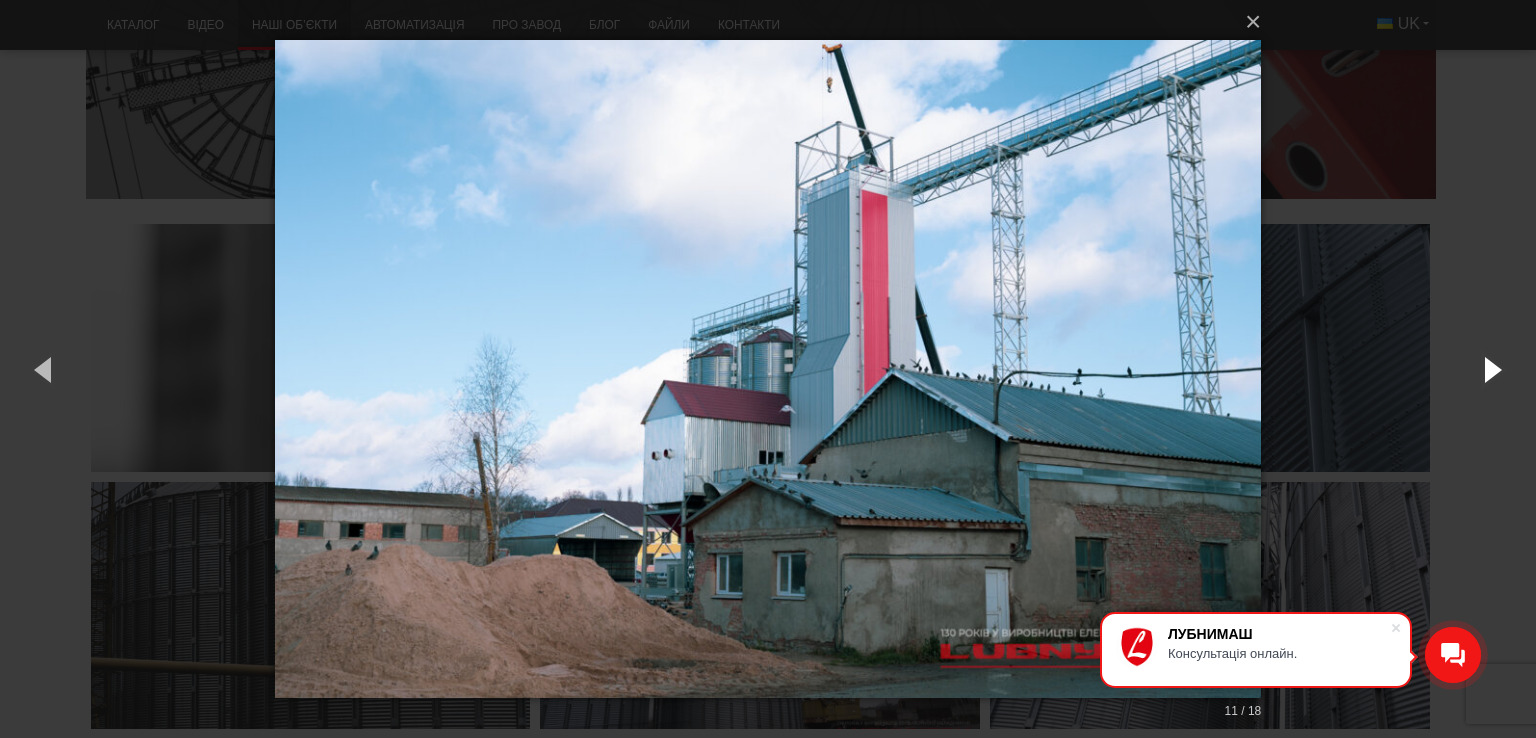 click at bounding box center [1491, 369] 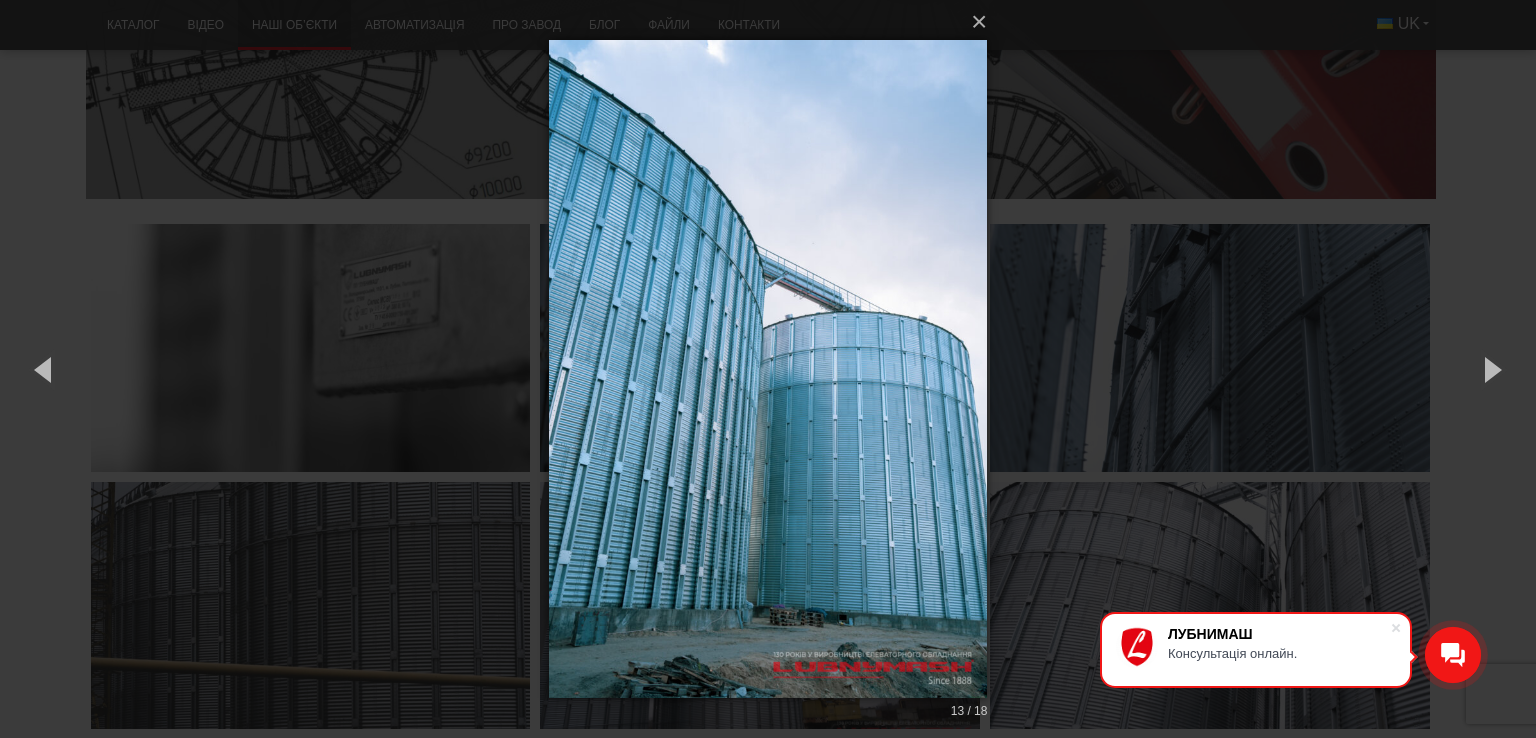 click on "× 13 / 18 Loading..." at bounding box center [768, 369] 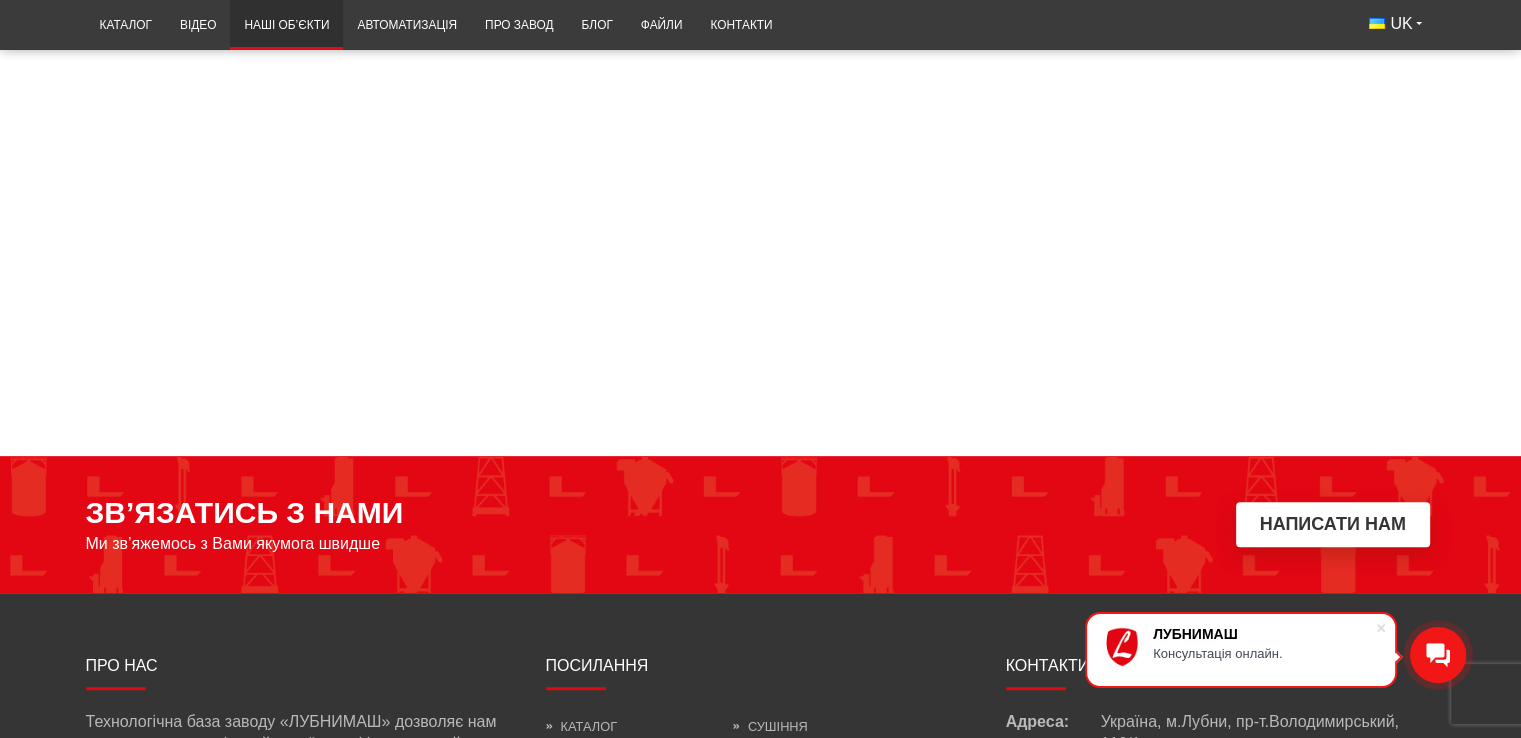 scroll, scrollTop: 8264, scrollLeft: 0, axis: vertical 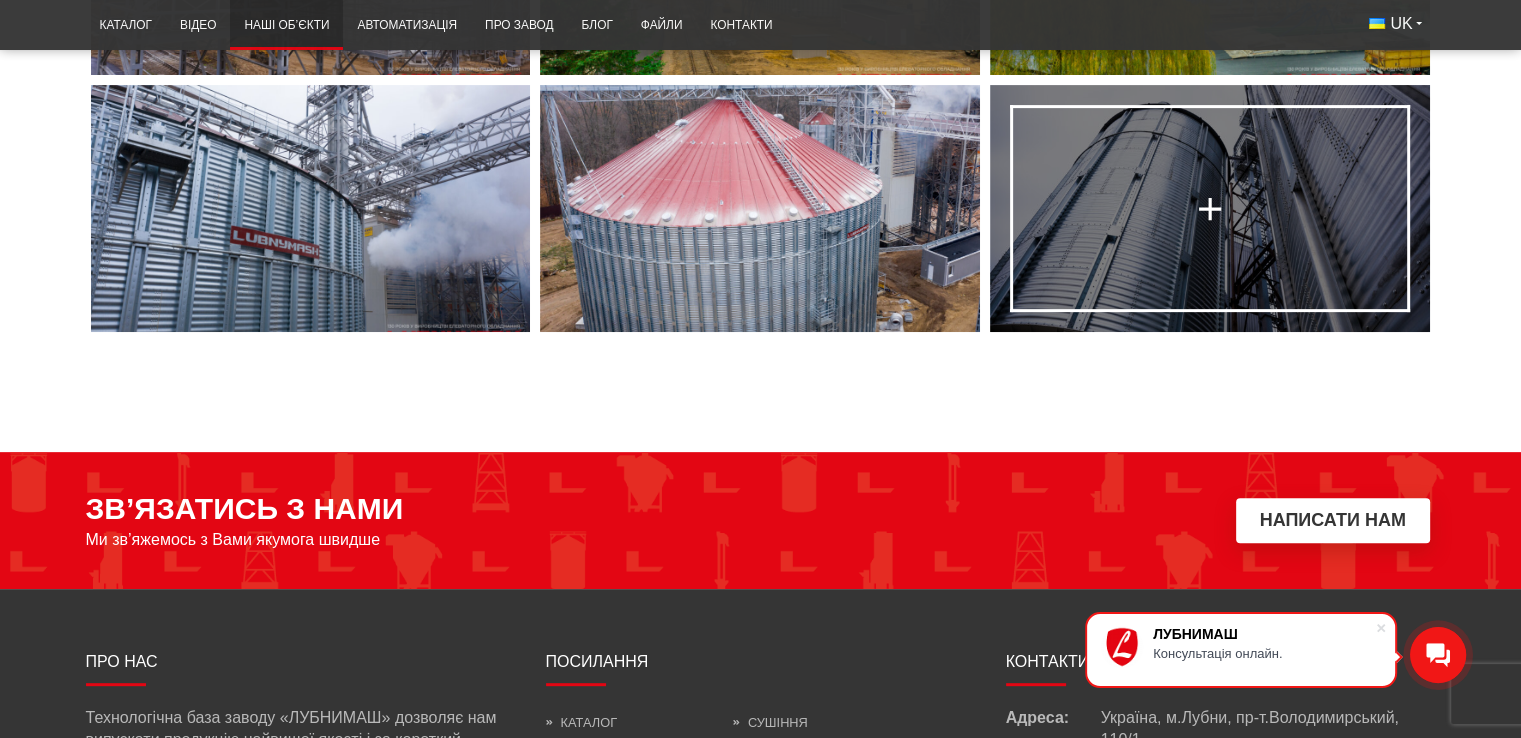 click at bounding box center [1210, 209] 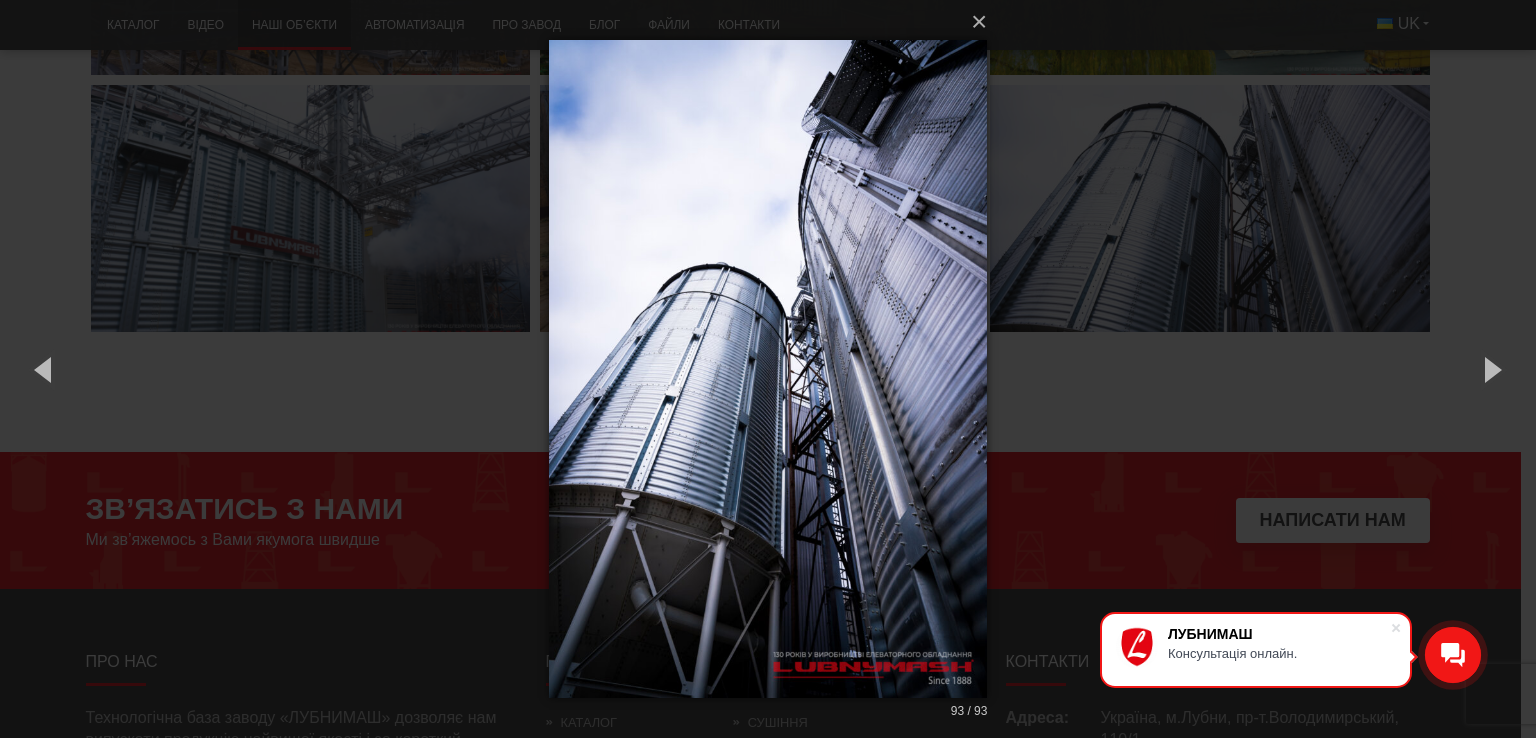 click on "× 93 / 93 Loading..." at bounding box center [768, 369] 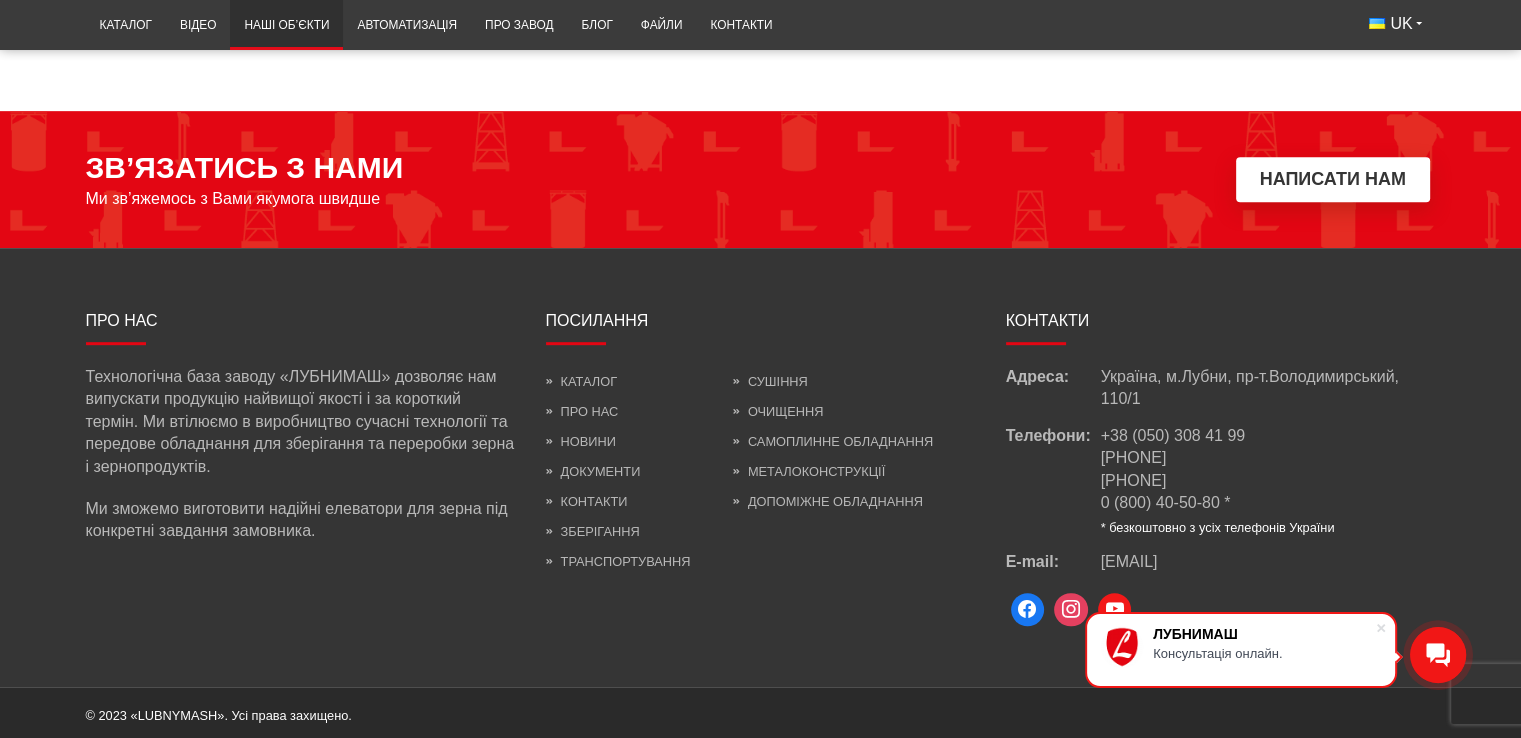 scroll, scrollTop: 8612, scrollLeft: 0, axis: vertical 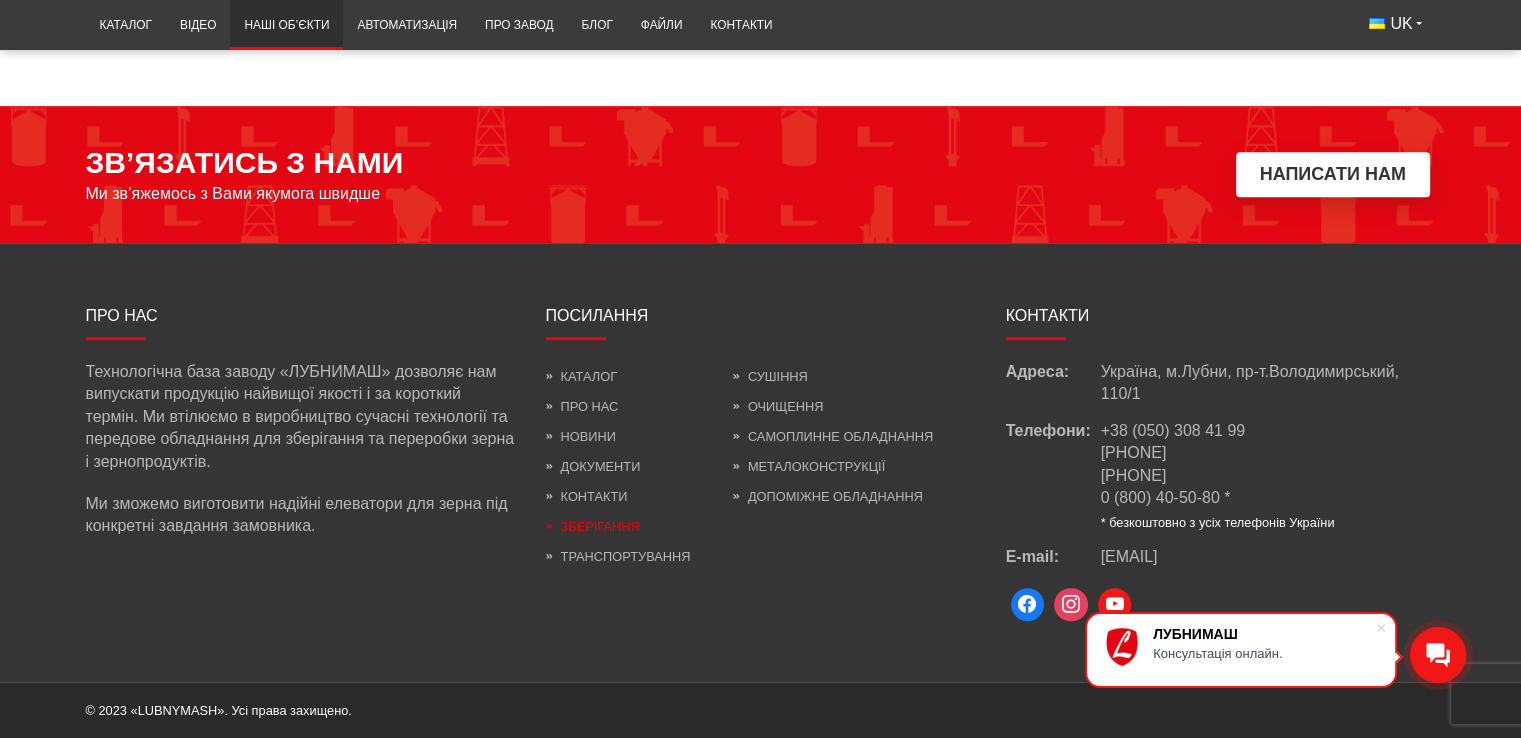click on "Зберігання" at bounding box center (593, 526) 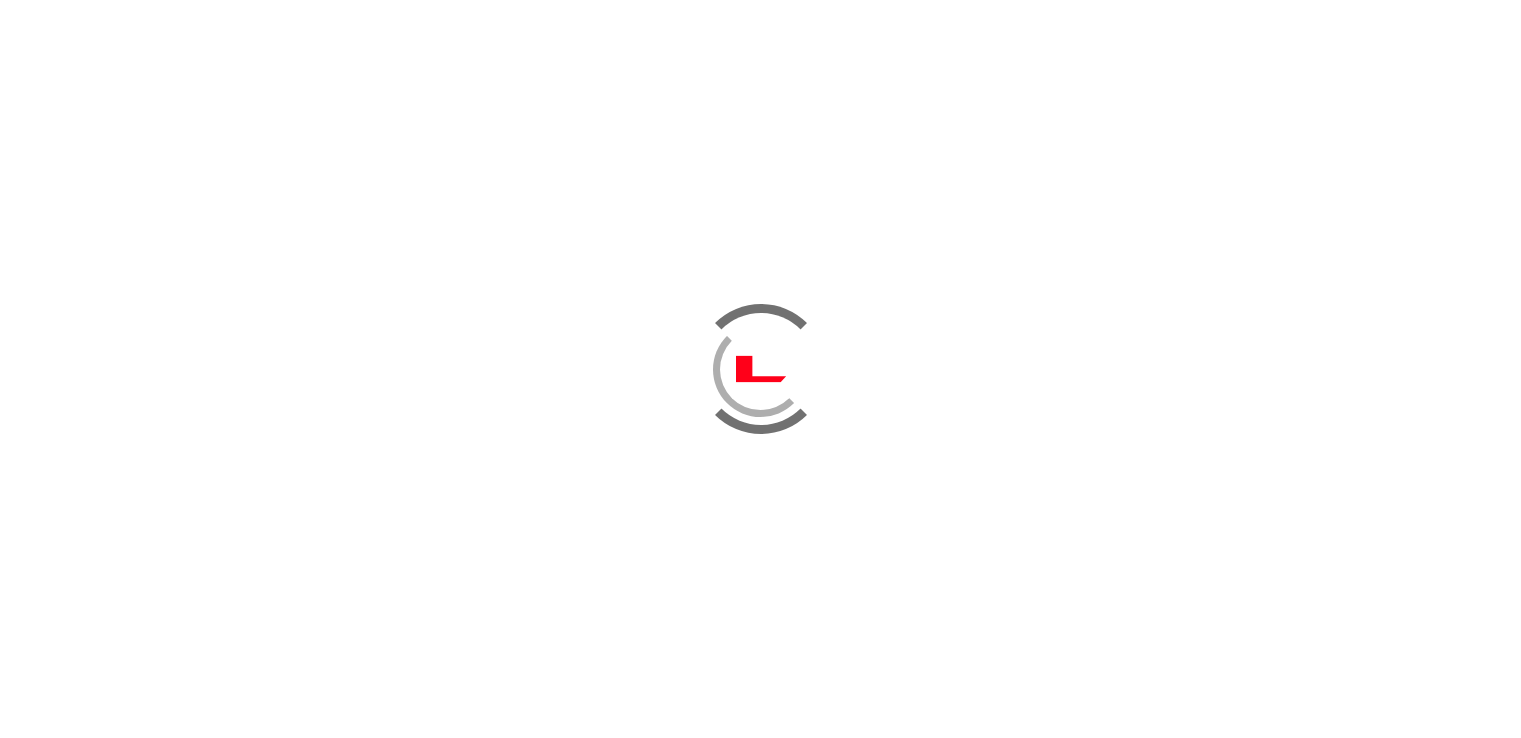scroll, scrollTop: 0, scrollLeft: 0, axis: both 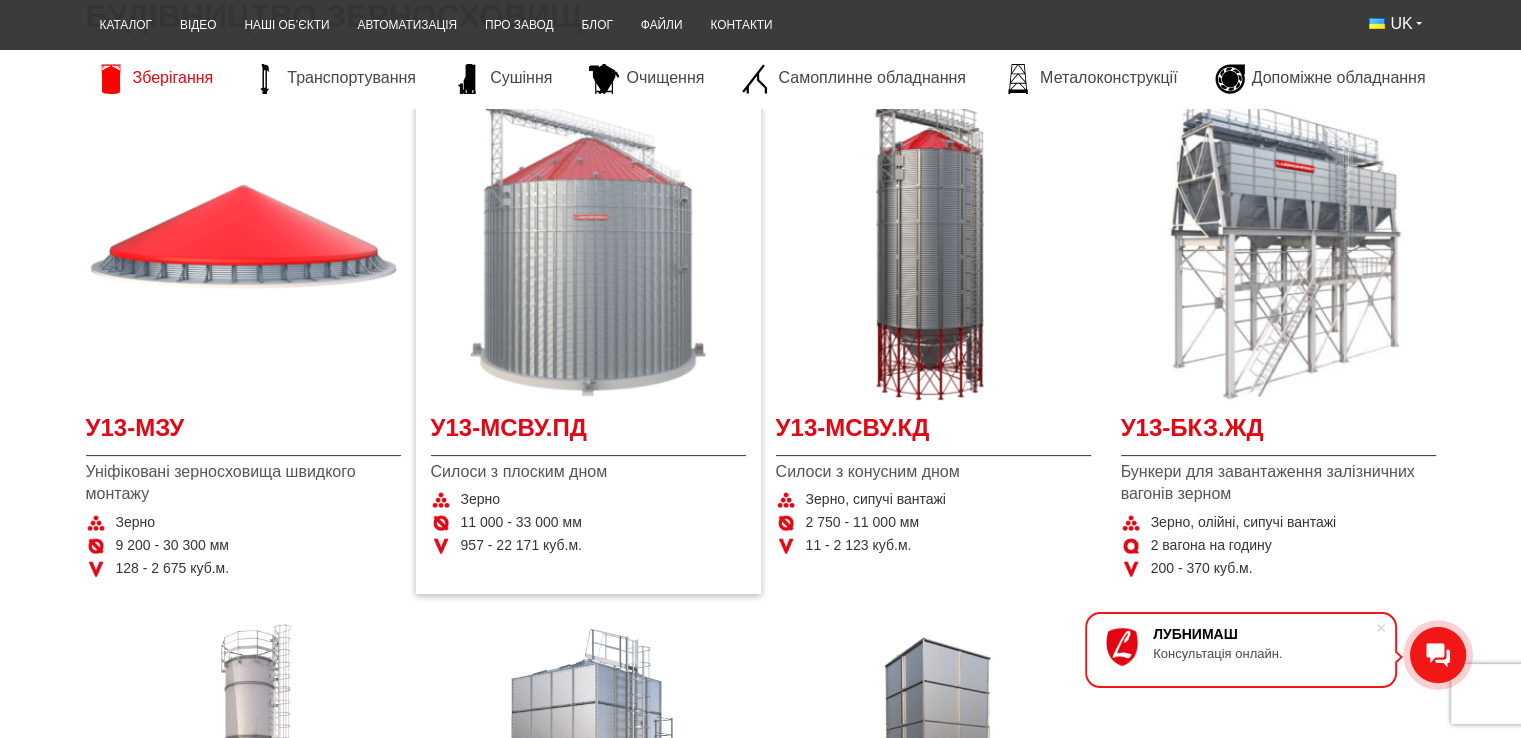 click at bounding box center [588, 243] 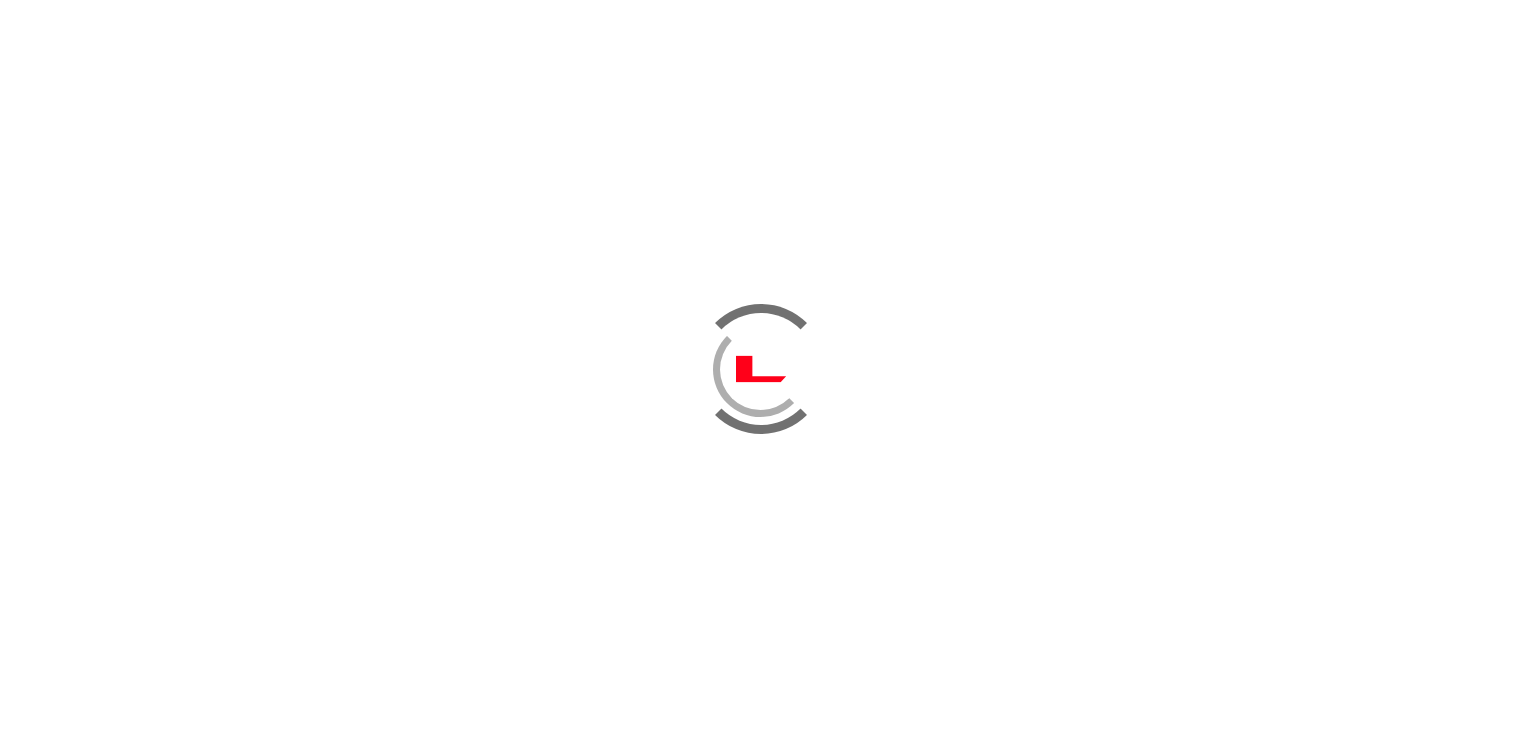 scroll, scrollTop: 0, scrollLeft: 0, axis: both 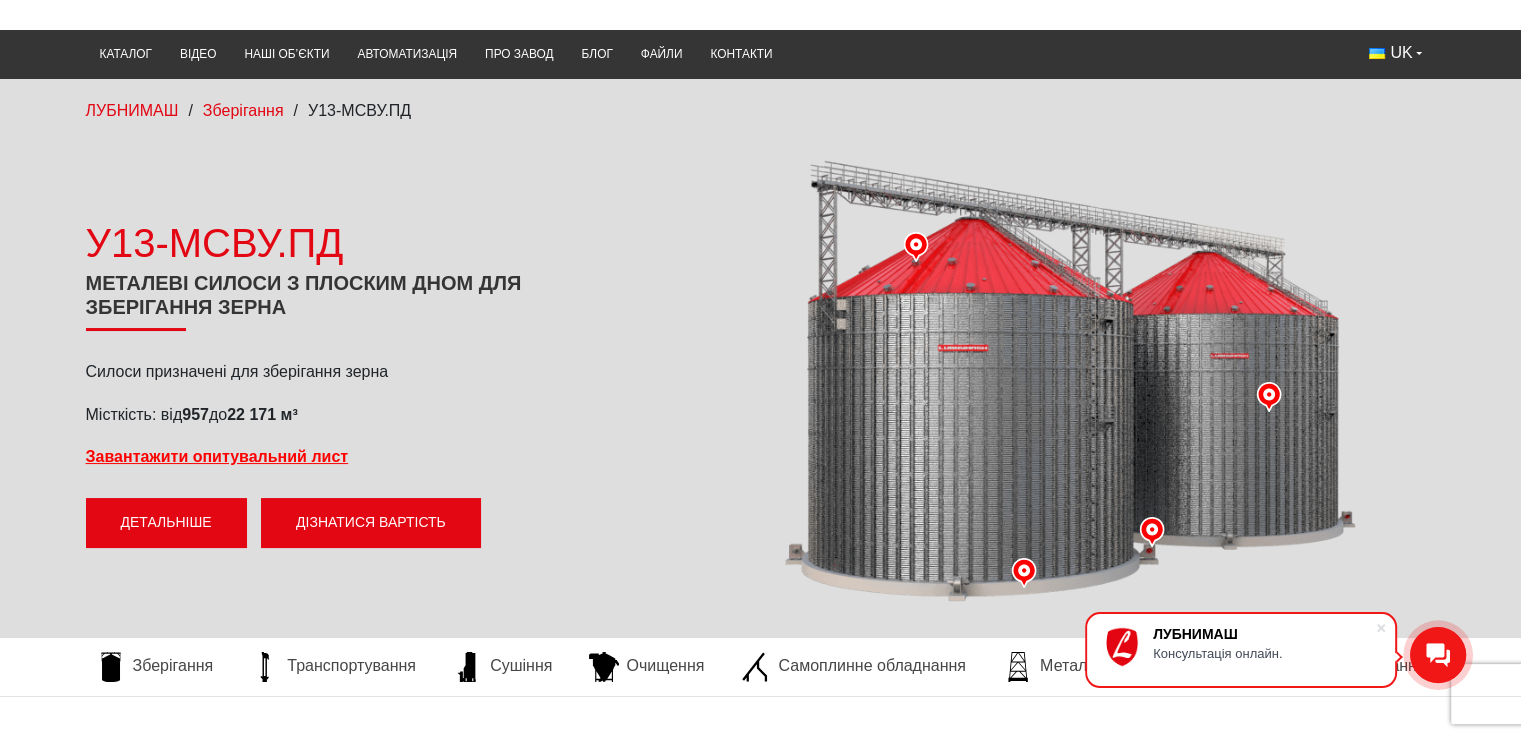 click on "Детальніше" at bounding box center (166, 523) 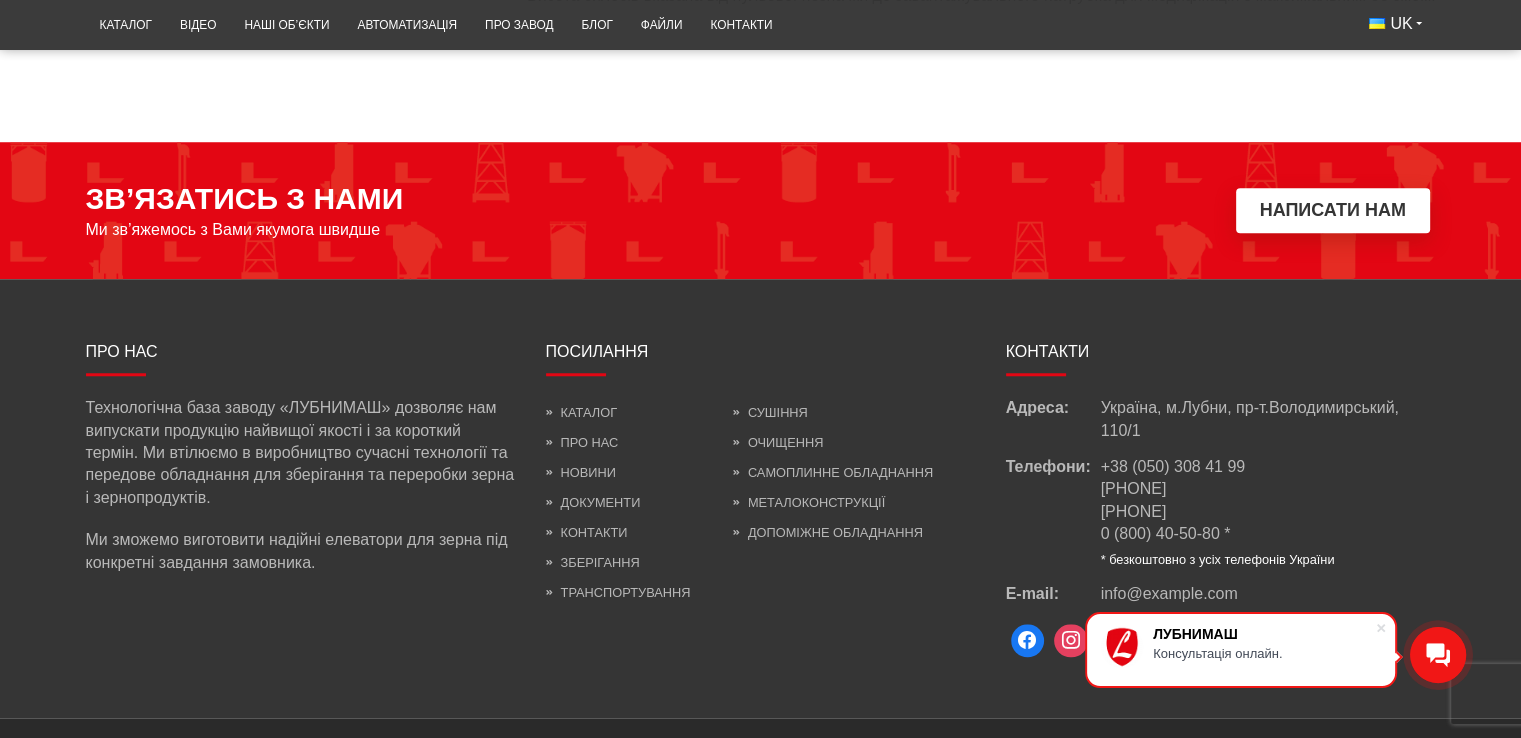 scroll, scrollTop: 1708, scrollLeft: 0, axis: vertical 